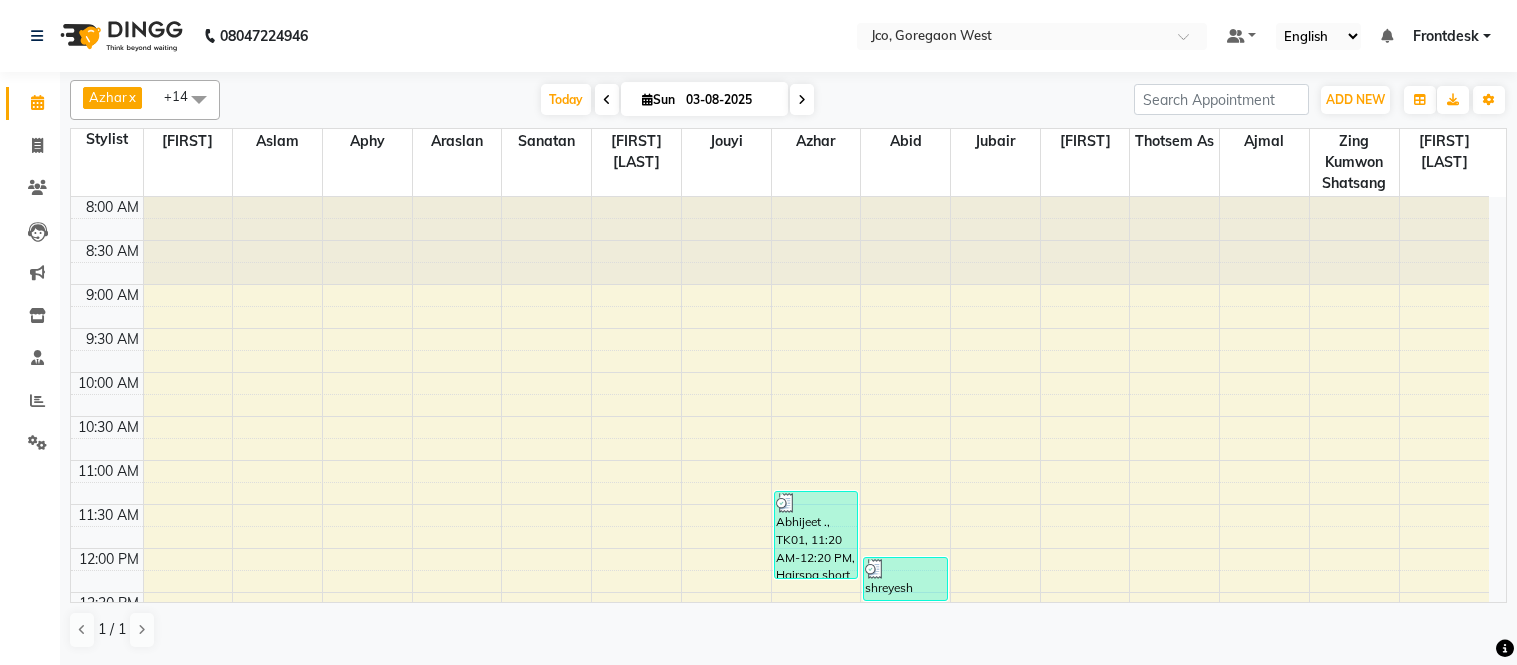 click on "08047224946 Select Location × Jco, Goregaon West Default Panel My Panel English ENGLISH Español العربية मराठी हिंदी ગુજરાતી தமிழ் 中文 Notifications nothing to show Frontdesk Manage Profile Change Password Sign out Version:3.15.11 ☀ JCO, GOREGAON West Calendar Invoice Clients Leads Marketing Inventory Staff Reports Settings Completed InProgress Upcoming Dropped Tentative Check-In Confirm Bookings Generate Report Segments Page Builder Azhar x Ashfaque x Abid x Aslam x Jubair x Thotsem as x Araslan x Zing Kumwon Shatsang x Ajmal x Aphy x Sachin Kumar Thakur x Sanatan x Tulika x Afsha Shaikh x Jouyi x +14 Select All Abdul Abid Afsha Shaikh Ajmal Aphy Araslan Ashfaque Aslam Azhar Gopal Jouyi Jubair Komal Tiwari Moon Lusi Naomi Raaj Raja Rose Sachin Kumar Thakur Sanatan sanjay Shilpa Shimrei Somya Thotsem as Tulika Wasim salmani Zing Kumwon Shatsang Today Sun 03-08-2025 Toggle Dropdown Add Appointment ADD NEW" 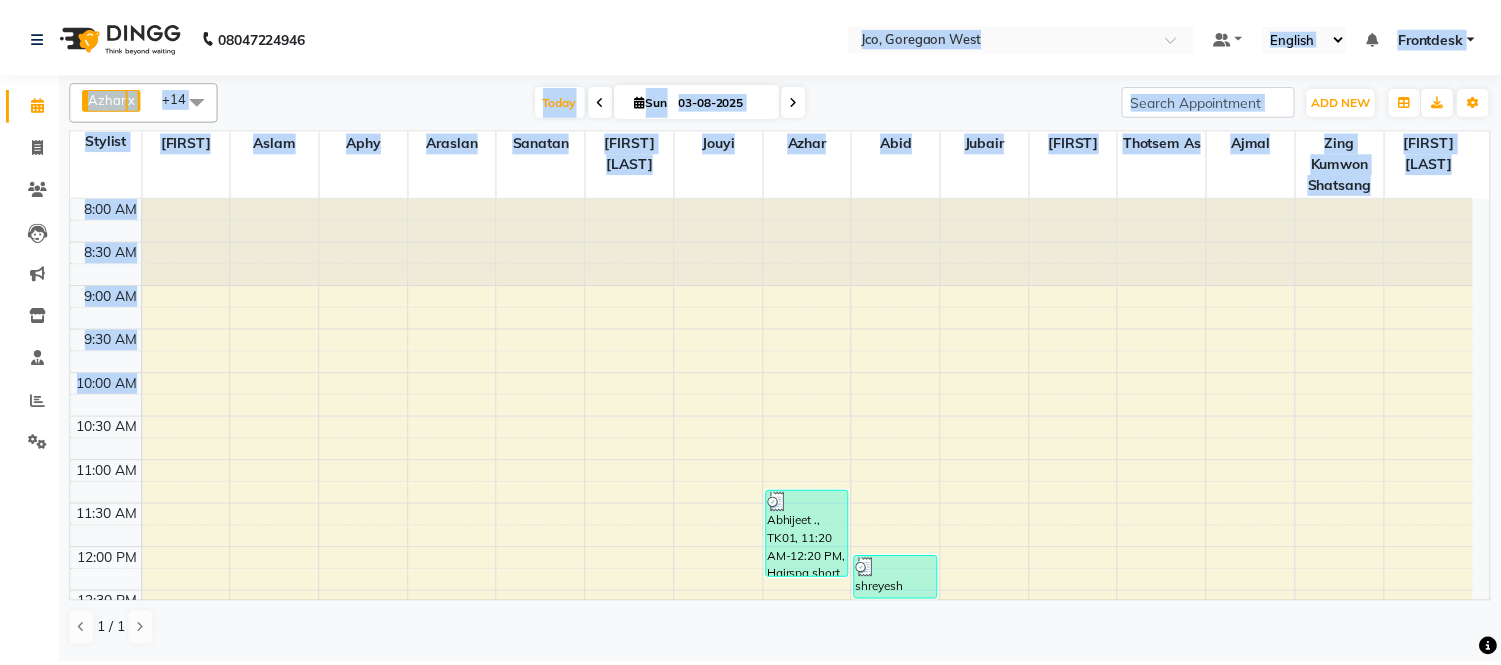 scroll, scrollTop: 0, scrollLeft: 0, axis: both 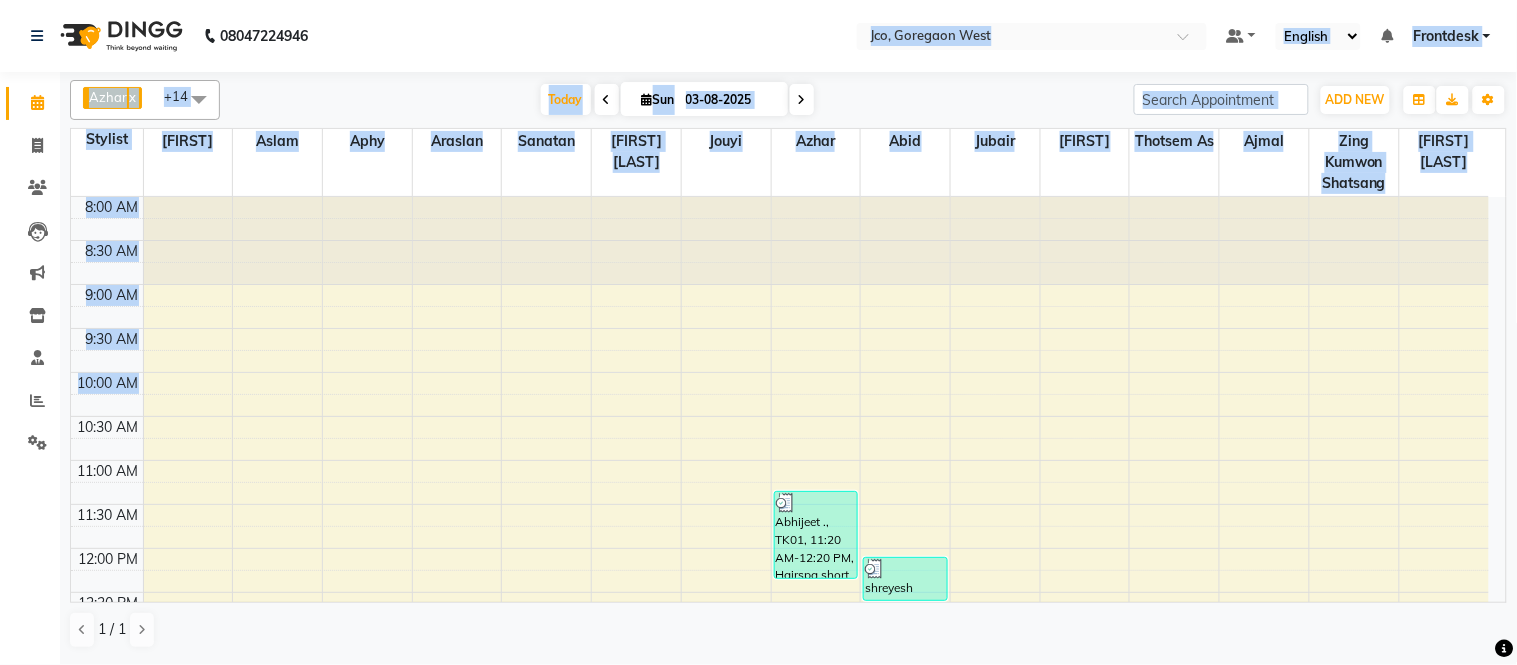 click at bounding box center (367, 241) 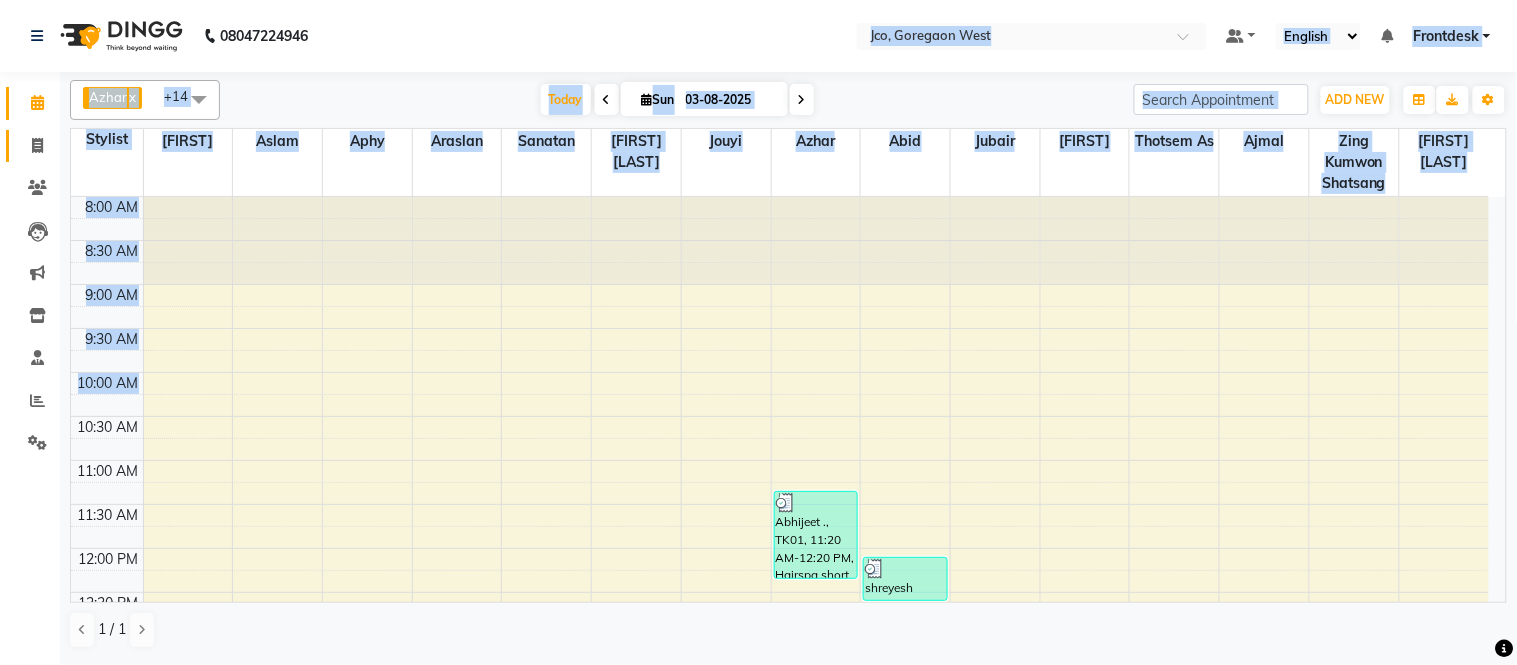 click 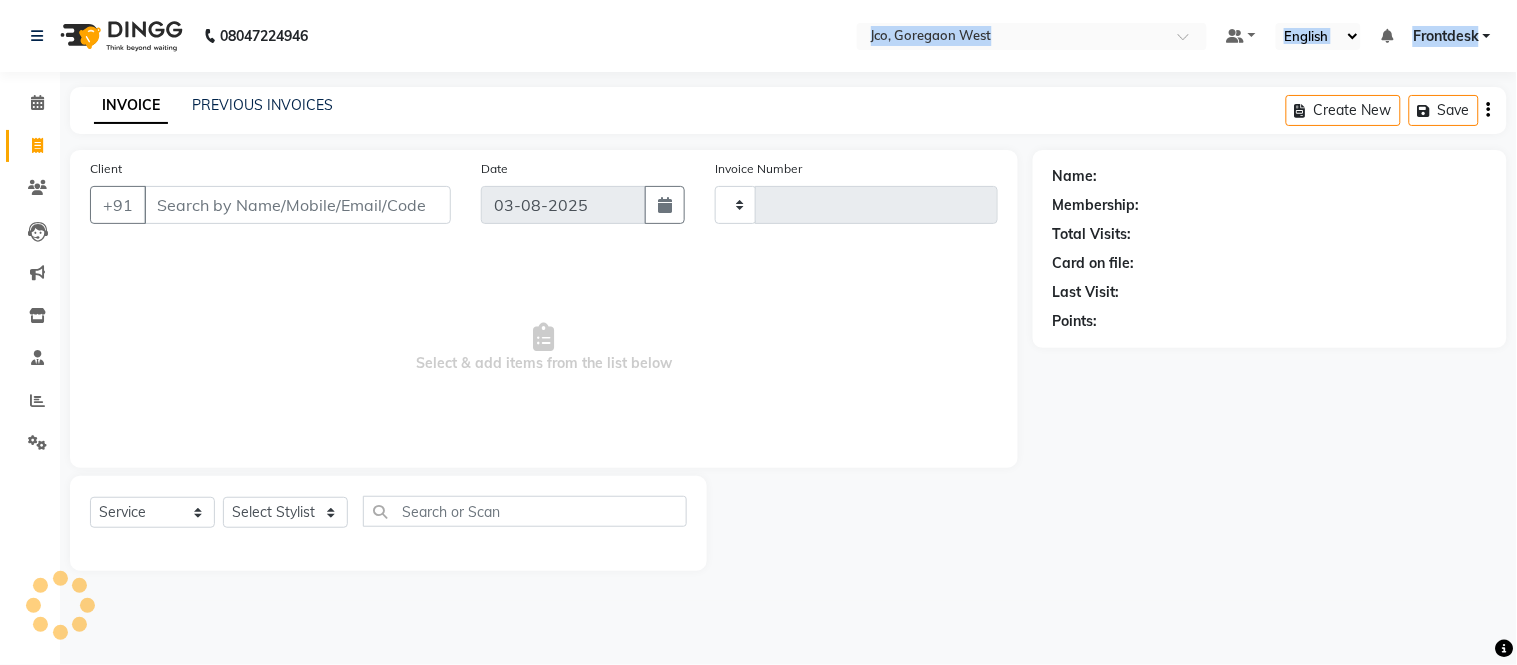 type on "0351" 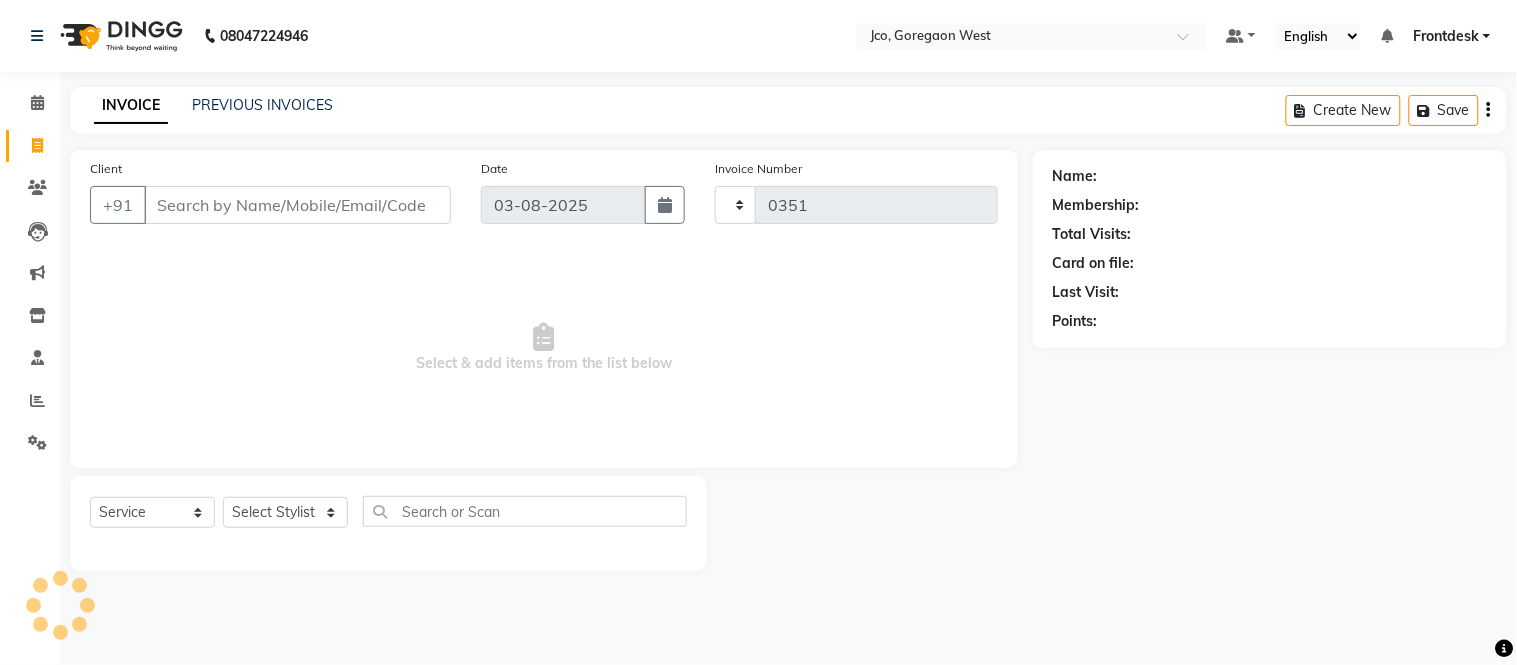 select on "8000" 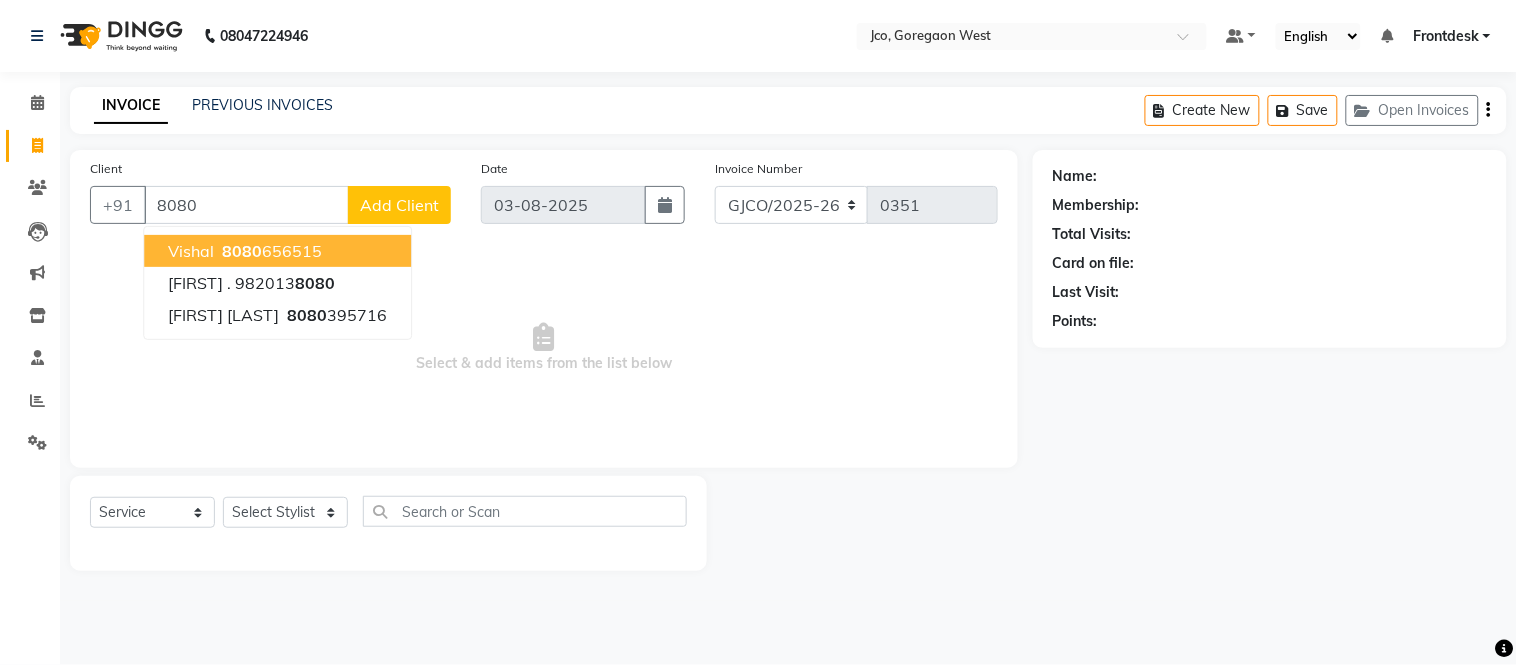 click on "[PHONE]" at bounding box center (270, 251) 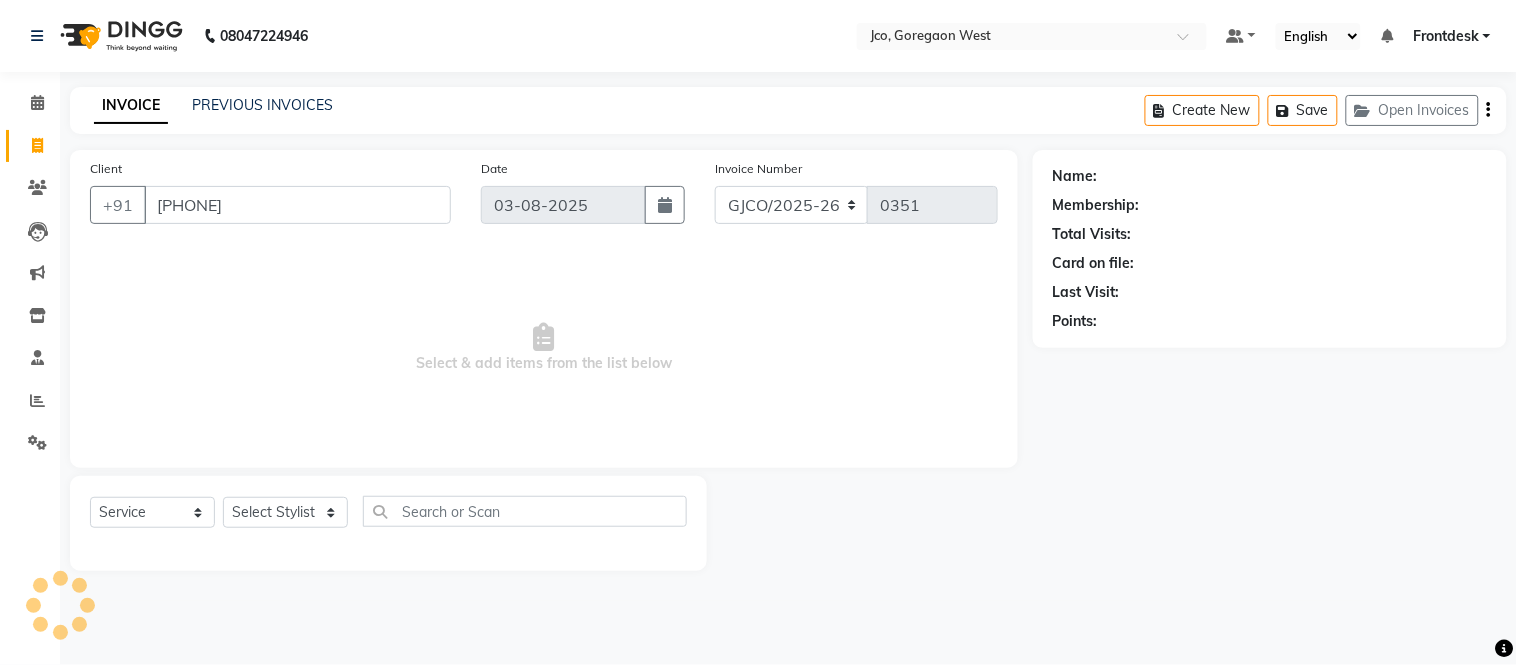 type on "[PHONE]" 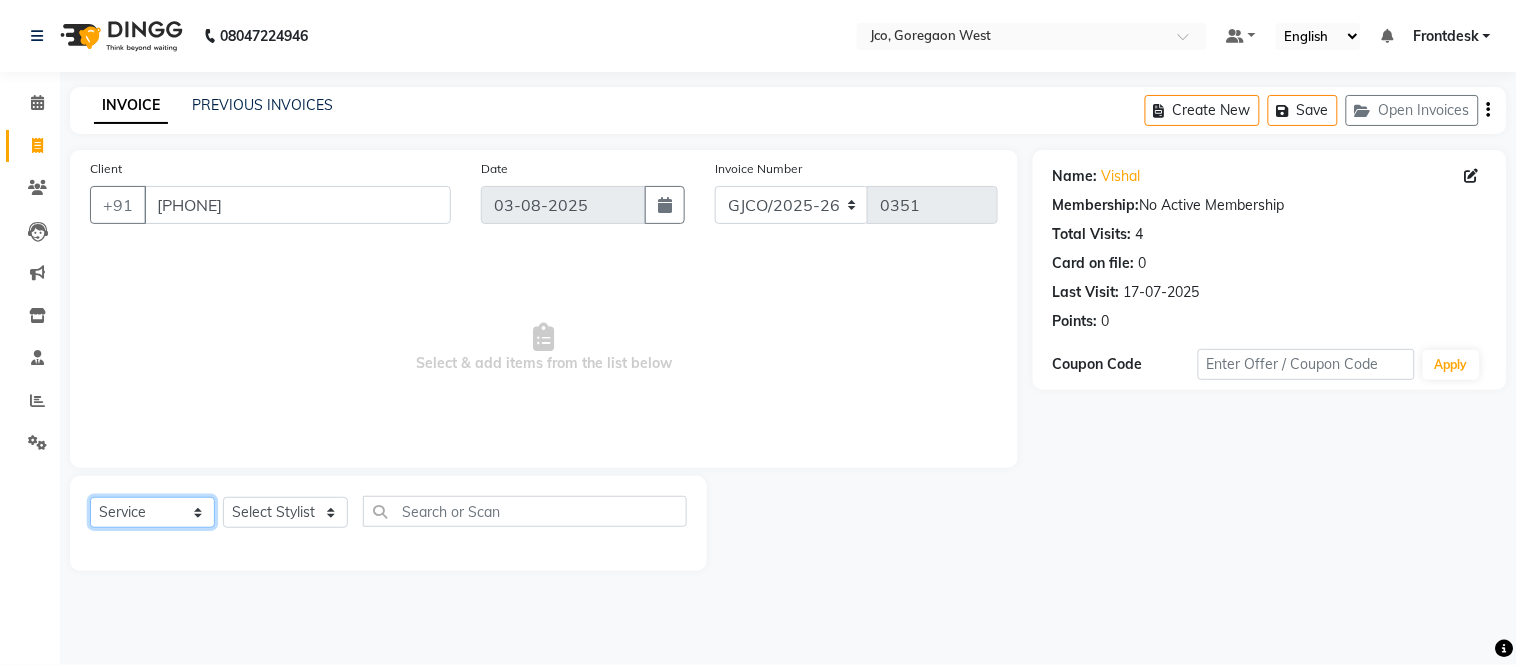 click on "Select  Service  Product  Membership  Package Voucher Prepaid Gift Card" 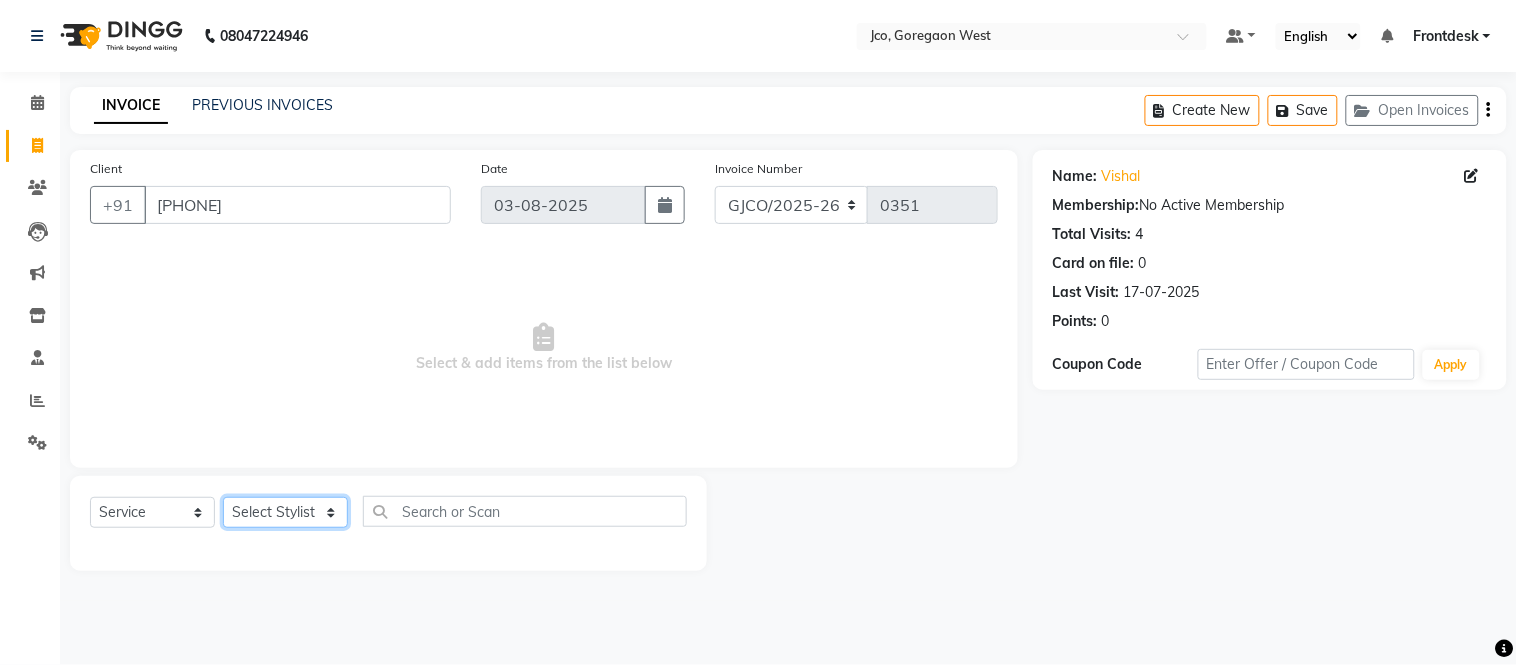 click on "Select Stylist Abdul Abid  Afsha Shaikh  Ajmal Aphy Araslan Ashfaque Aslam Azhar Frontdesk Gopal Jouyi Jubair Komal Tiwari Moon Lusi Naomi Raaj Raja Rose Ruchita Sunil katkar Sachin Kumar Thakur Sanatan sanjay Shilpa Shimrei Somya Thotsem as Tulika Wasim salmani Zing Kumwon Shatsang" 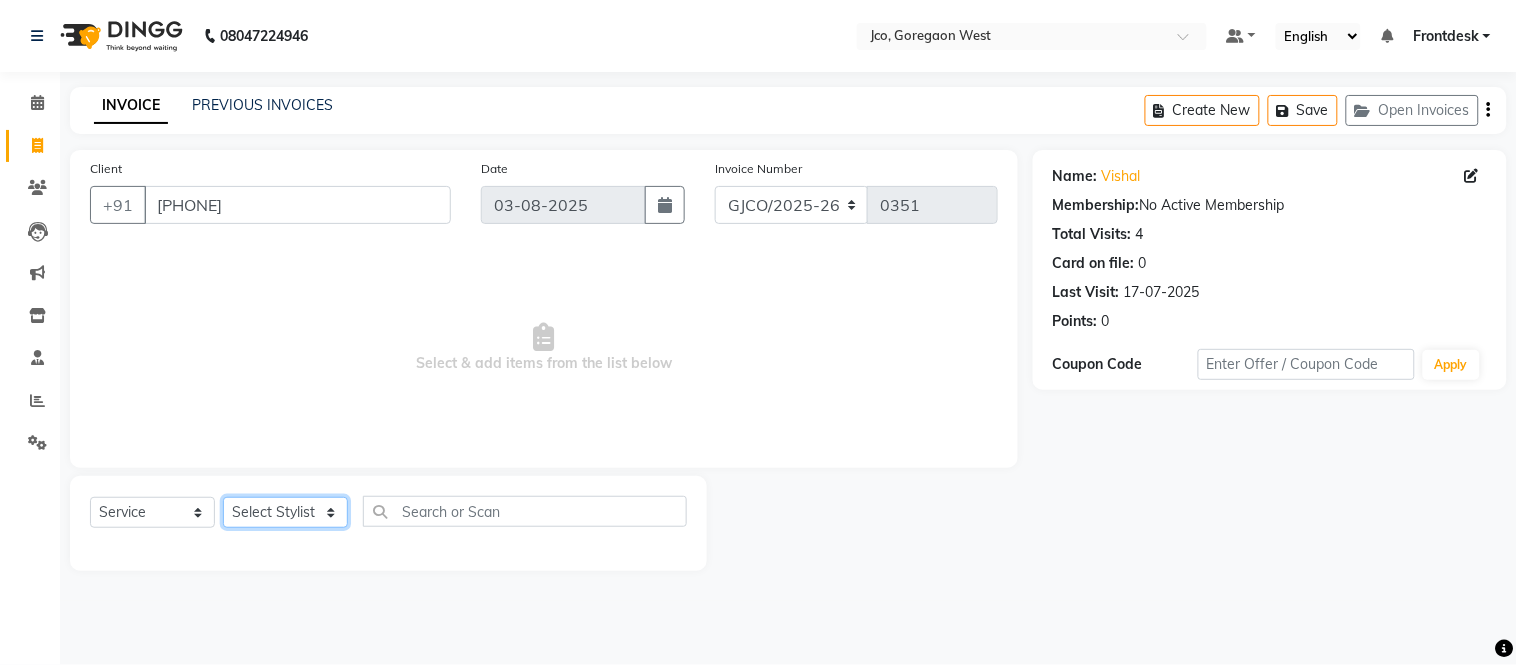 select on "69014" 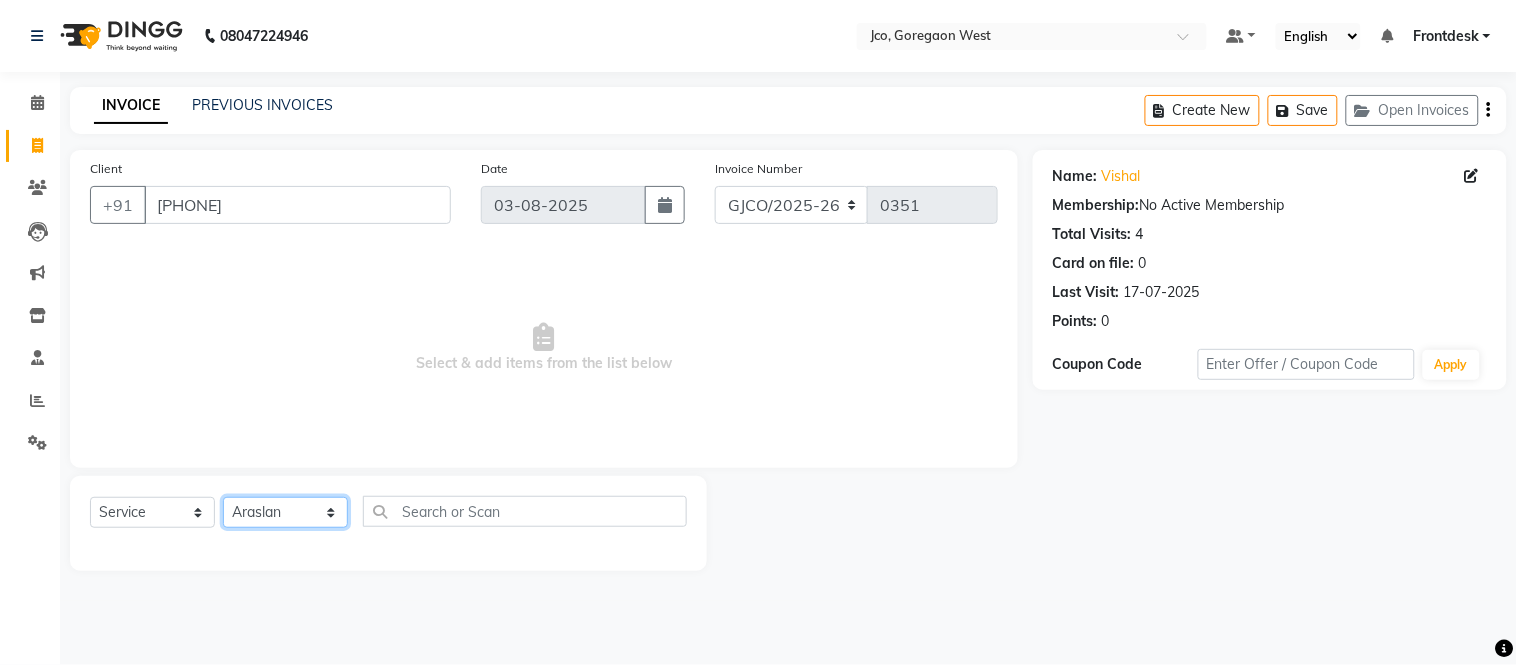 click on "Select Stylist Abdul Abid  Afsha Shaikh  Ajmal Aphy Araslan Ashfaque Aslam Azhar Frontdesk Gopal Jouyi Jubair Komal Tiwari Moon Lusi Naomi Raaj Raja Rose Ruchita Sunil katkar Sachin Kumar Thakur Sanatan sanjay Shilpa Shimrei Somya Thotsem as Tulika Wasim salmani Zing Kumwon Shatsang" 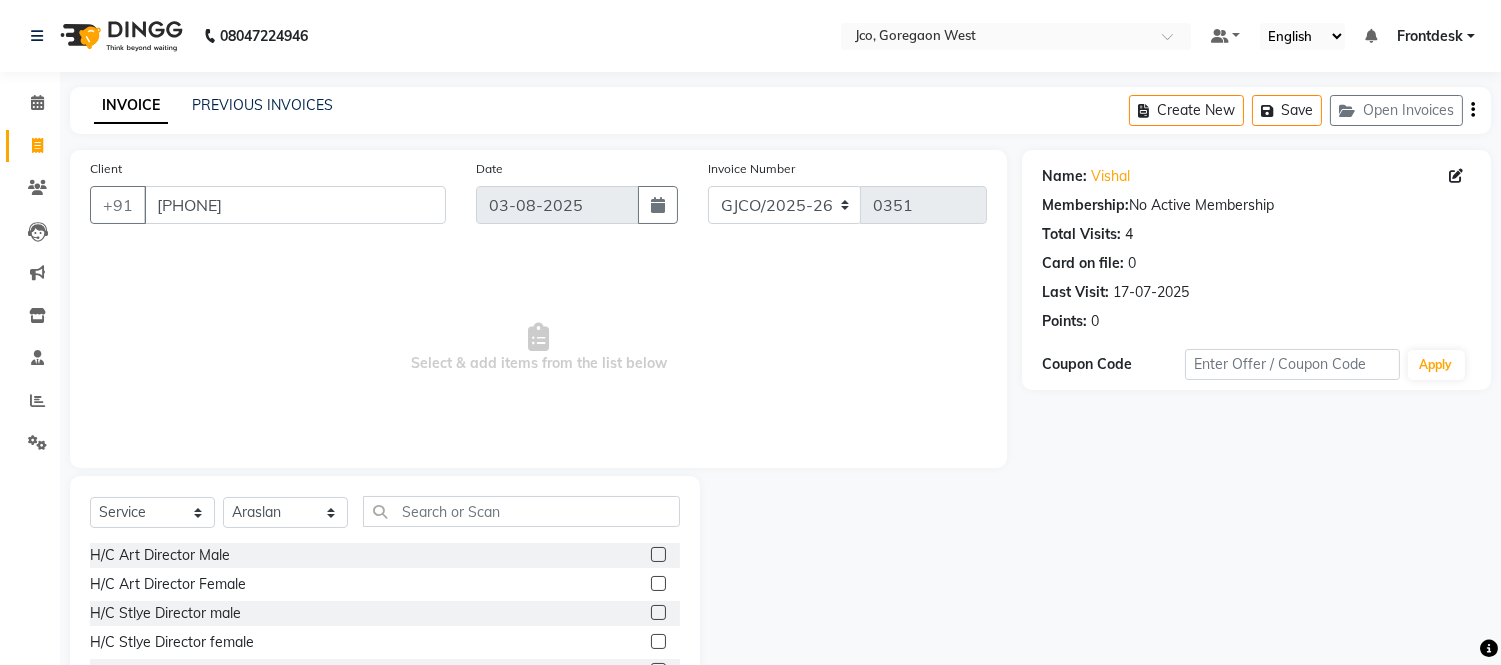 click 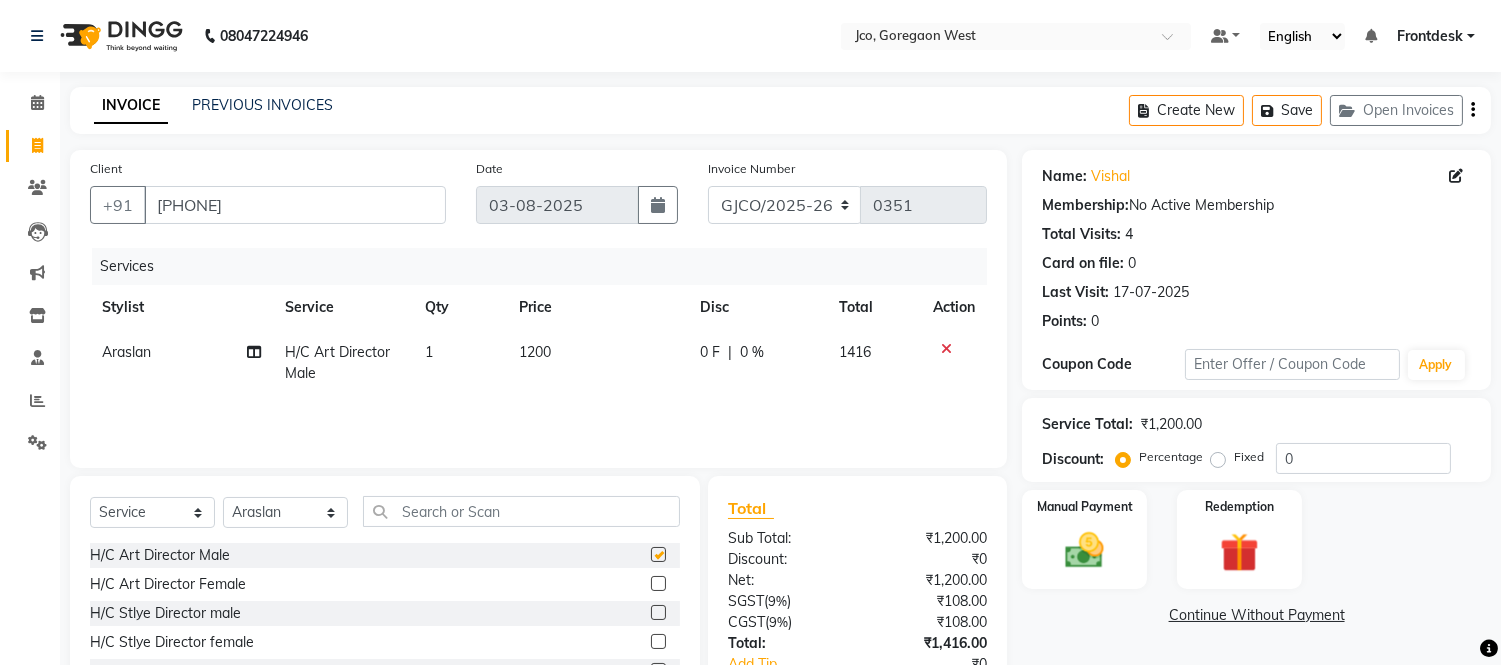 checkbox on "false" 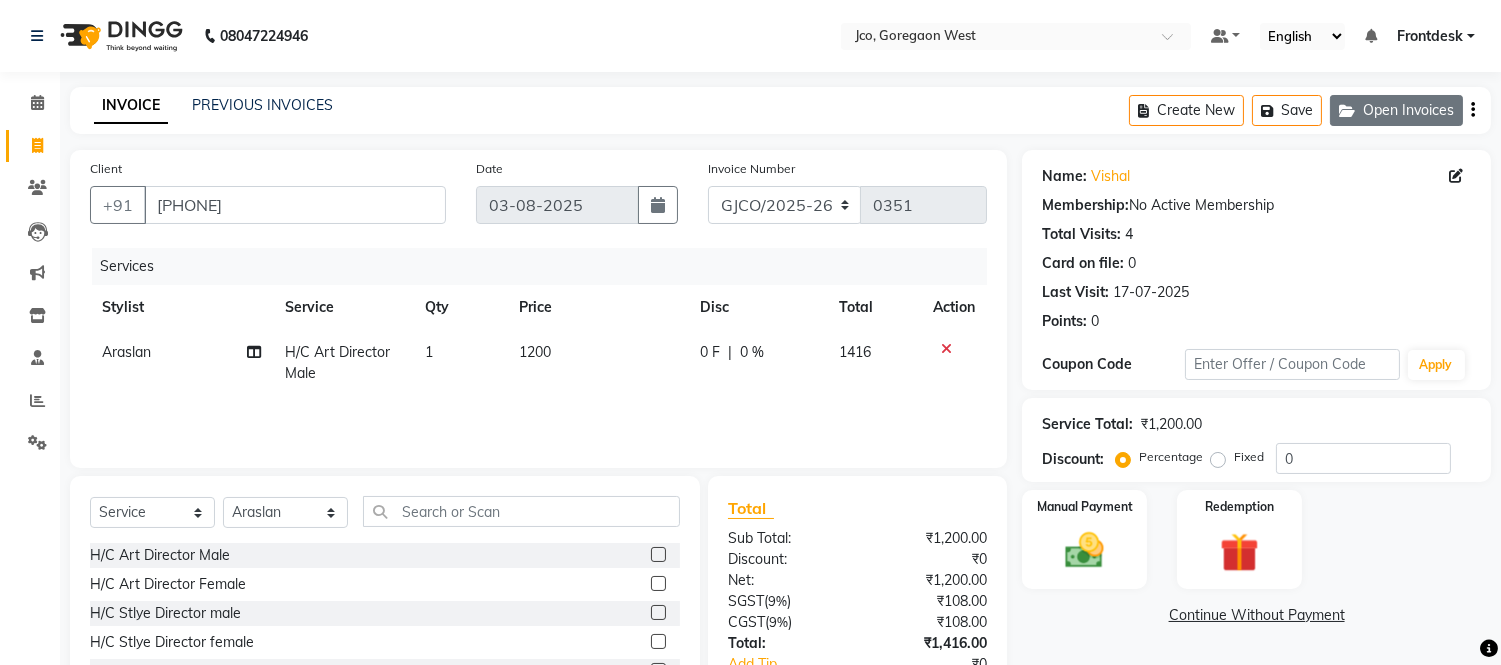 click on "Open Invoices" 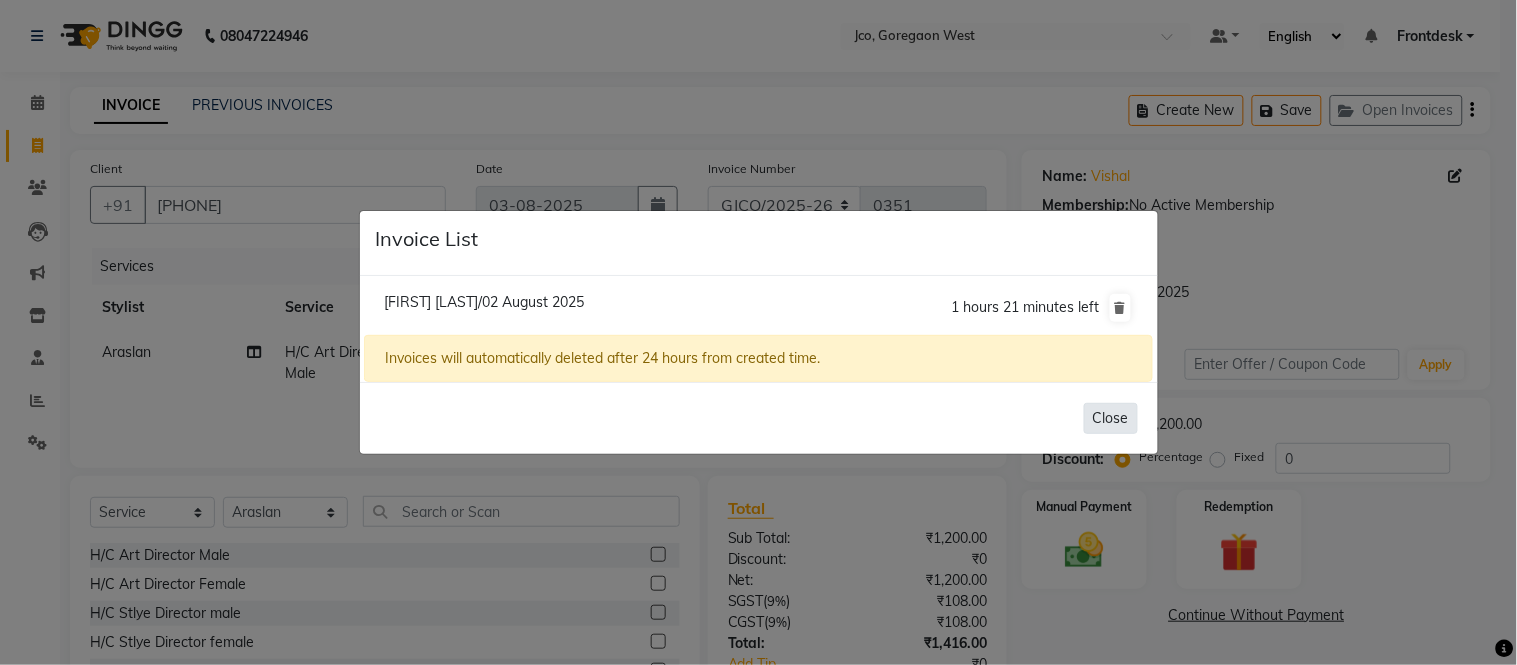 click on "Close" 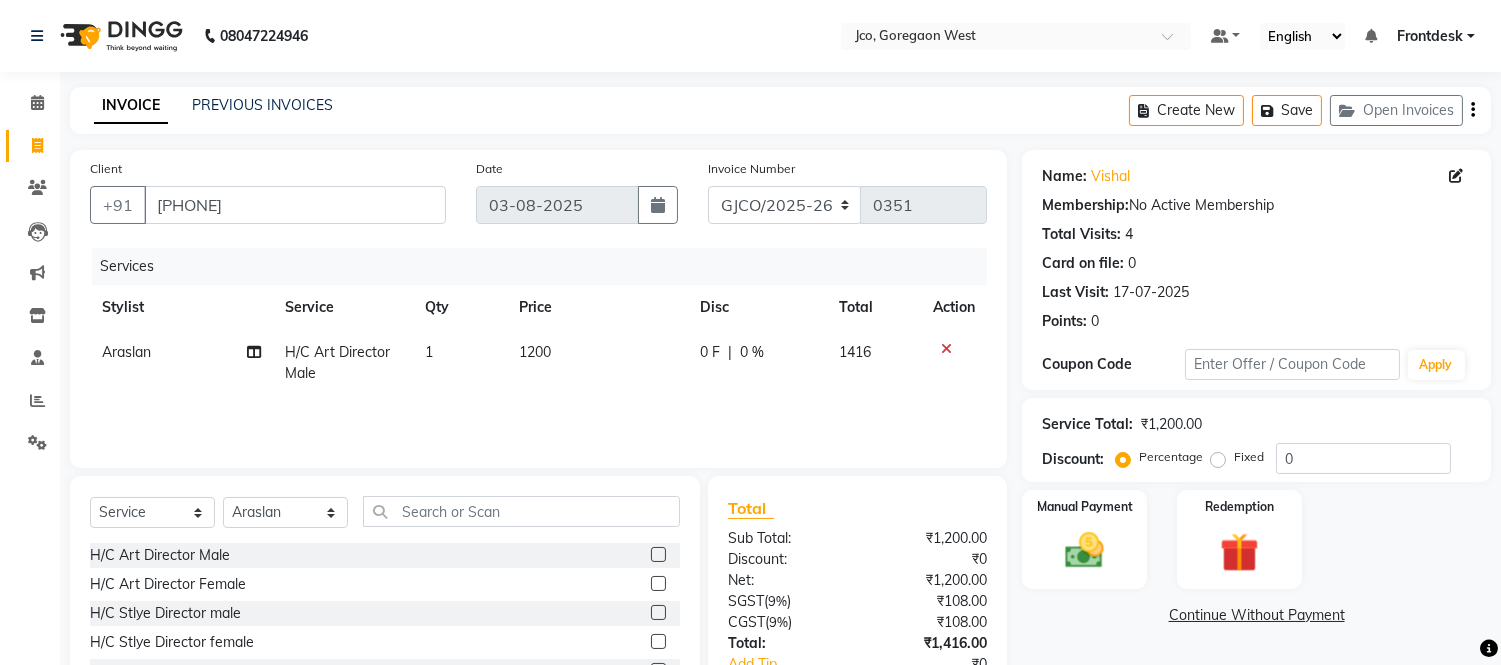 click 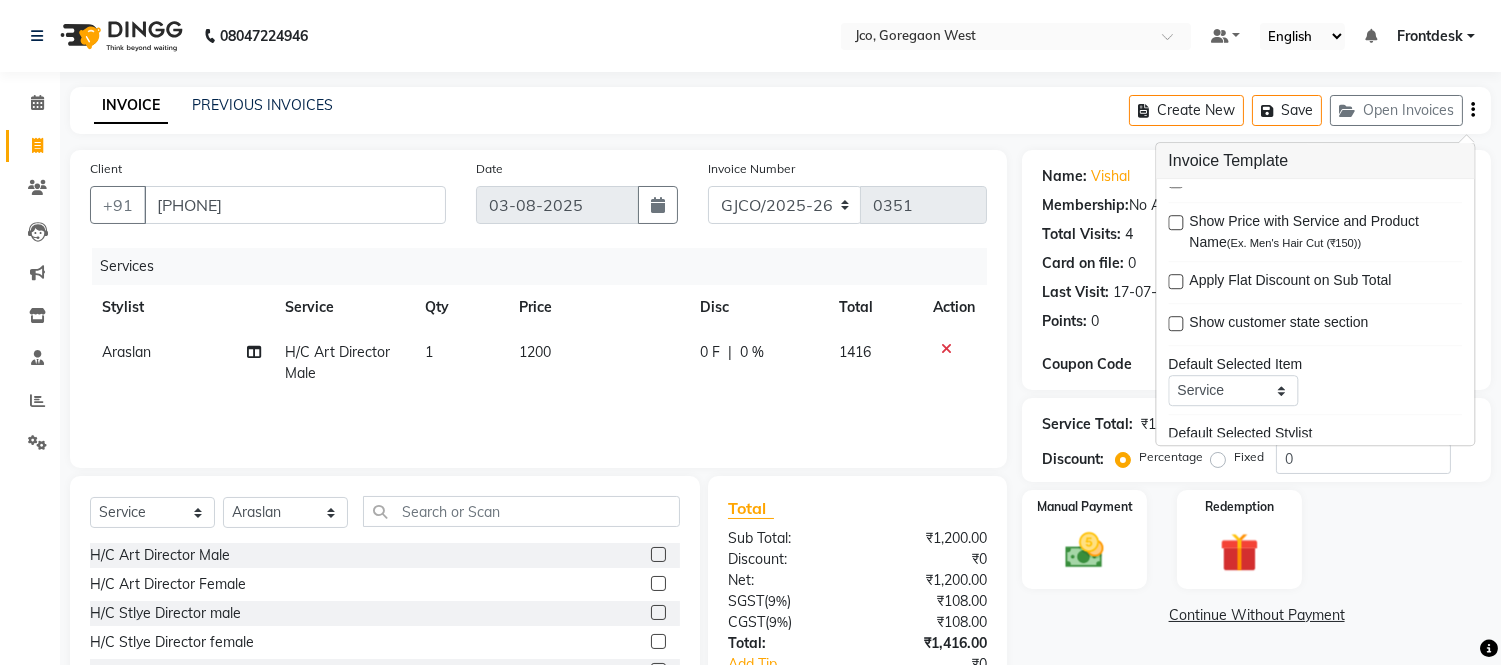 scroll, scrollTop: 0, scrollLeft: 0, axis: both 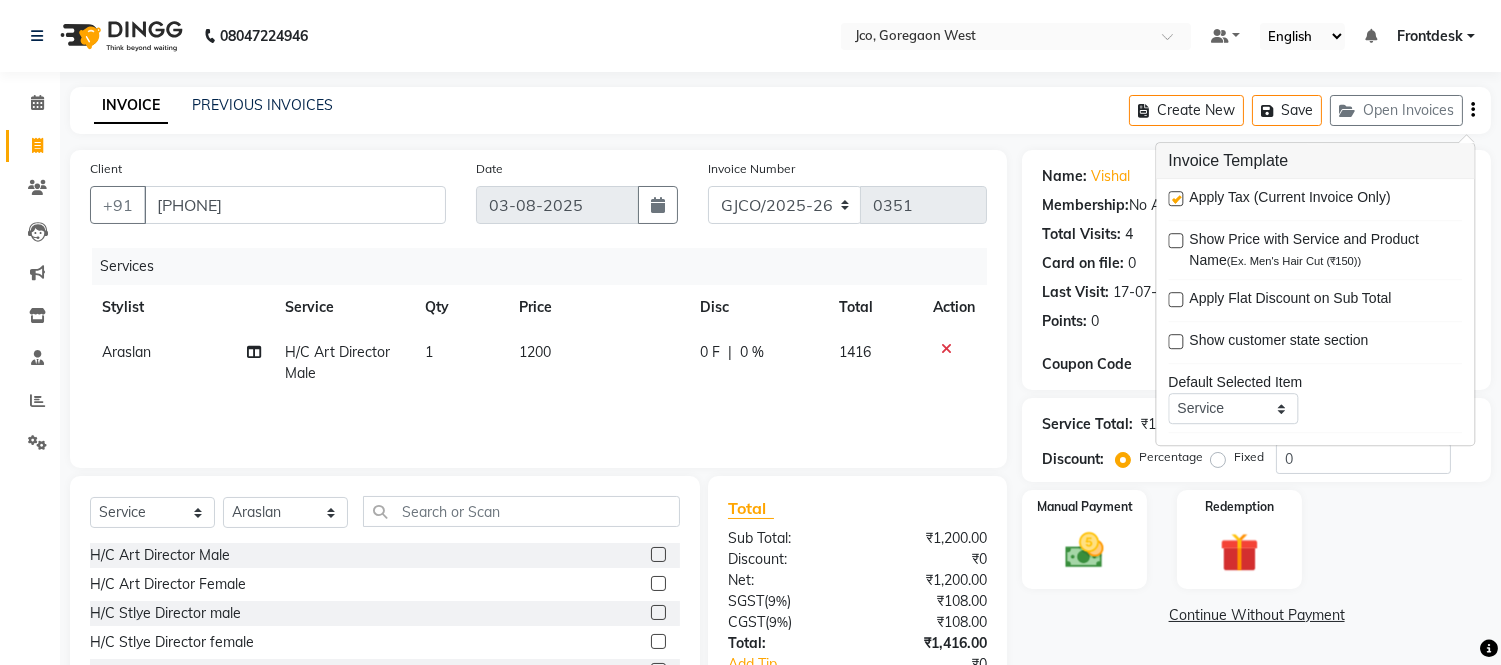 click at bounding box center [1175, 198] 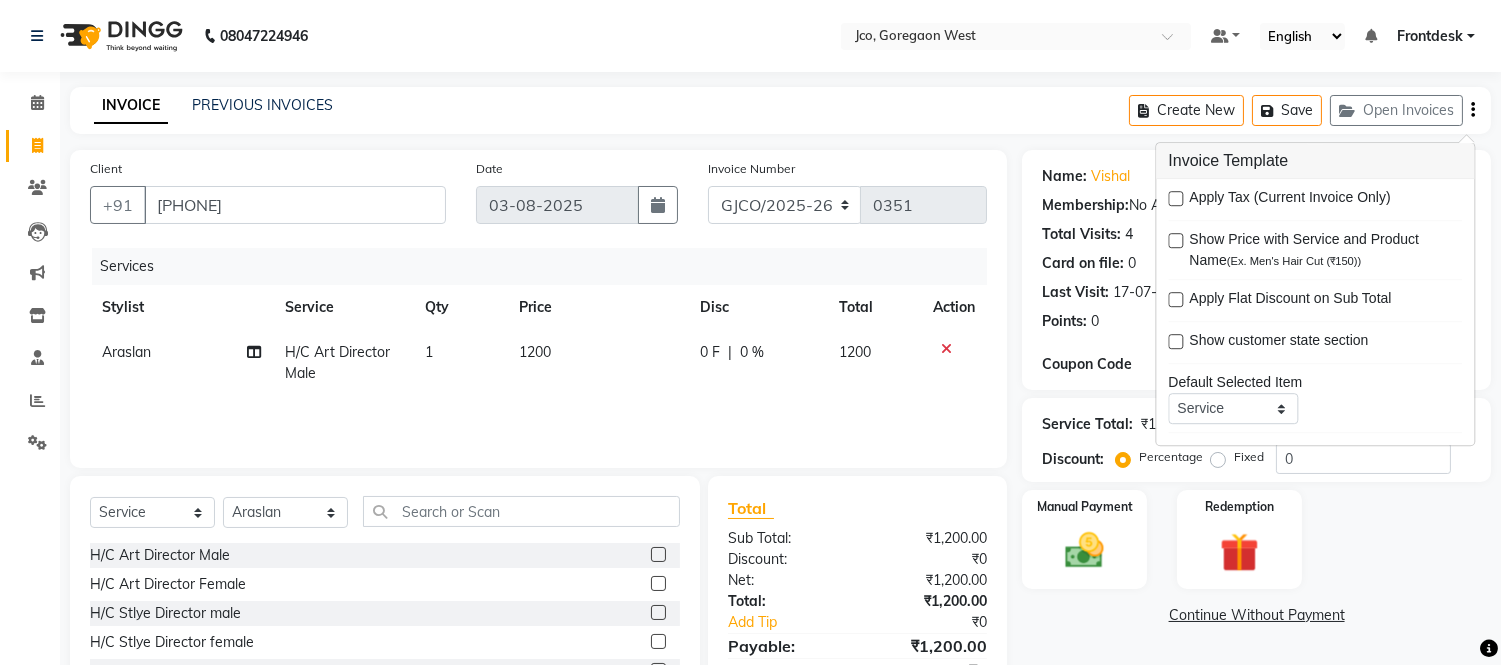 click on "Manual Payment Redemption" 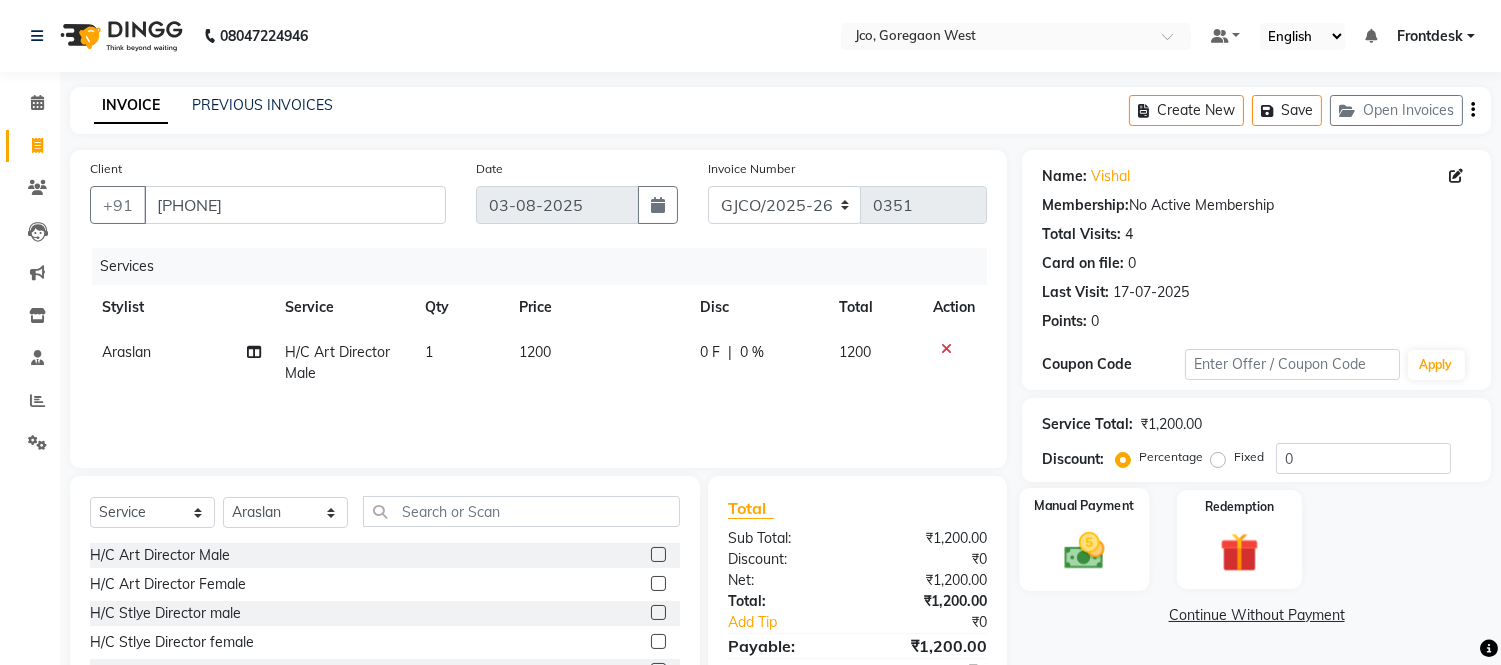 click 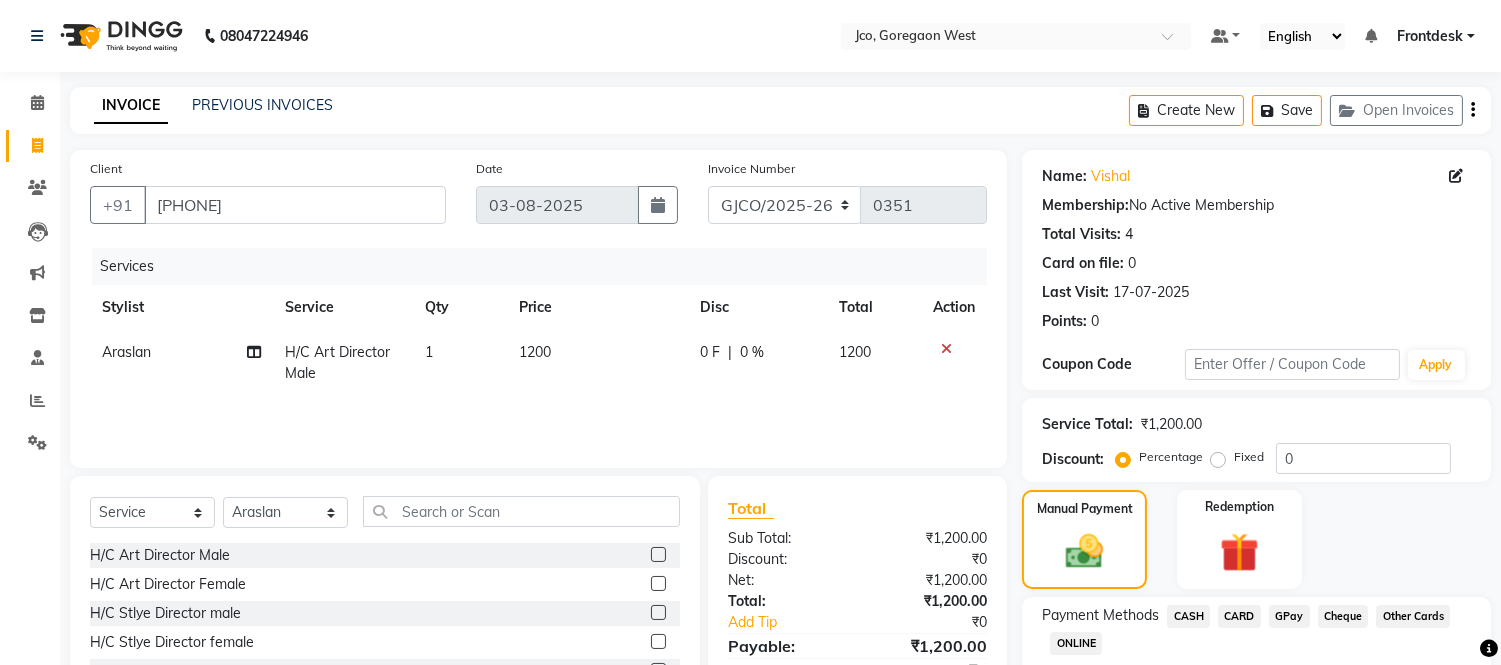 click on "CASH" 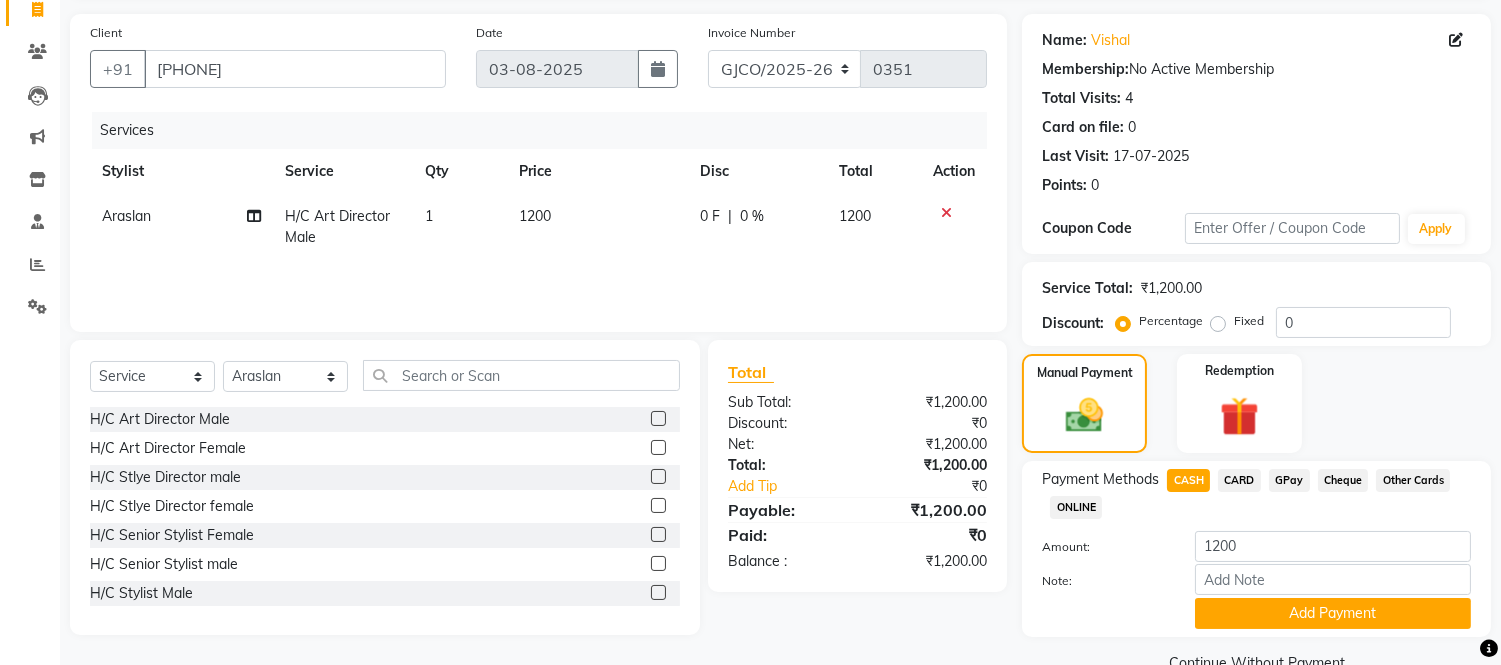scroll, scrollTop: 178, scrollLeft: 0, axis: vertical 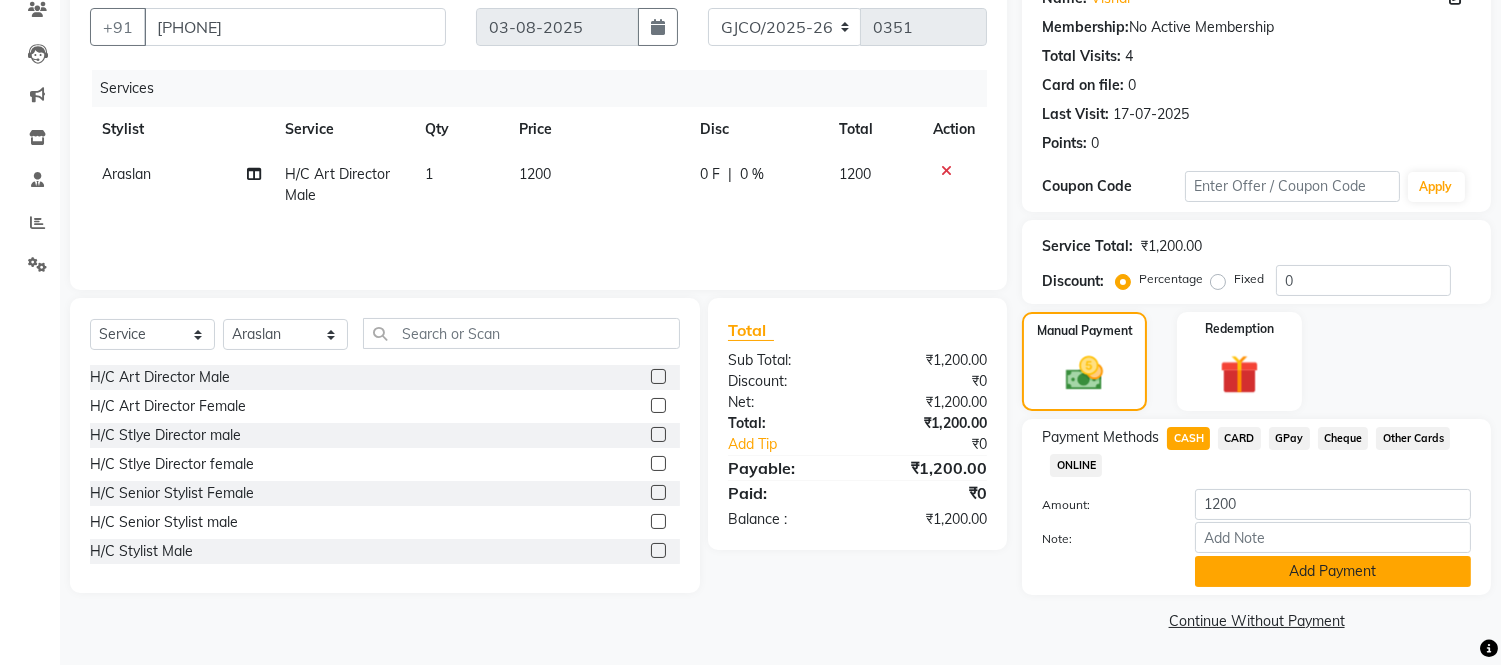 click on "Add Payment" 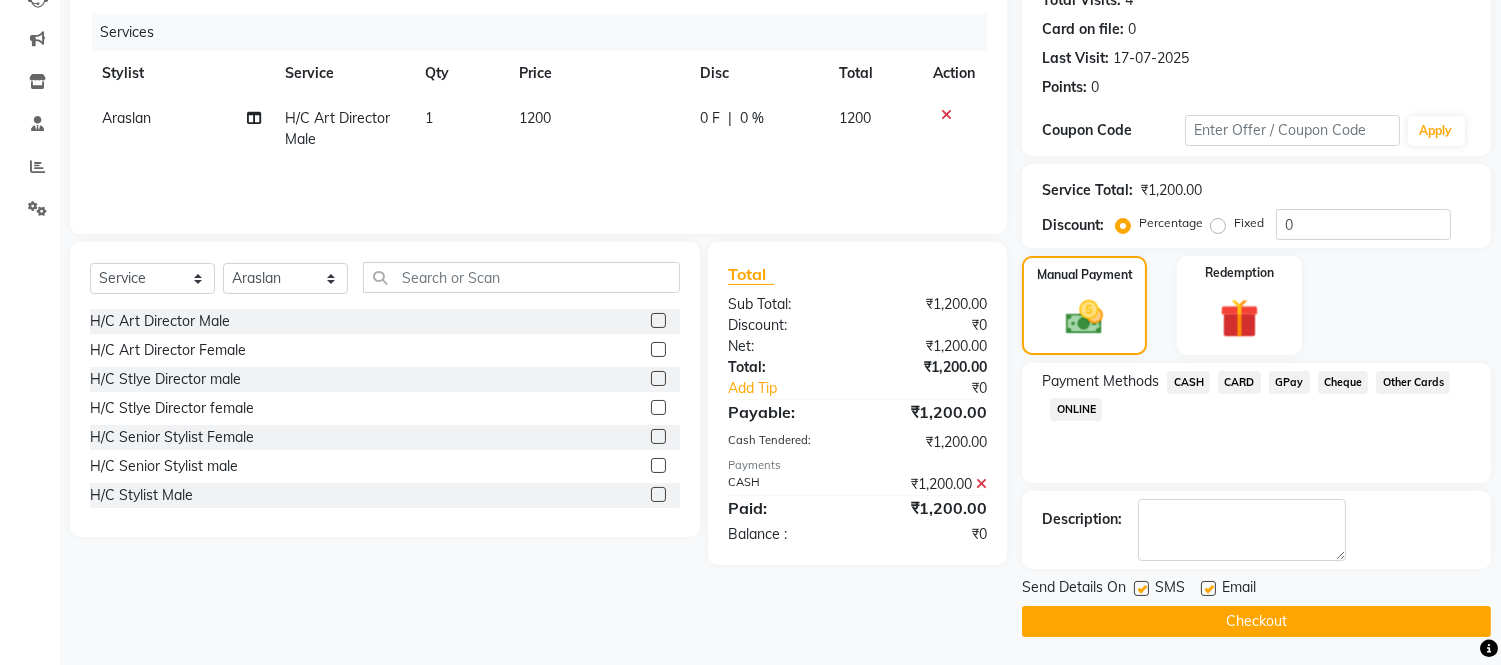 scroll, scrollTop: 233, scrollLeft: 0, axis: vertical 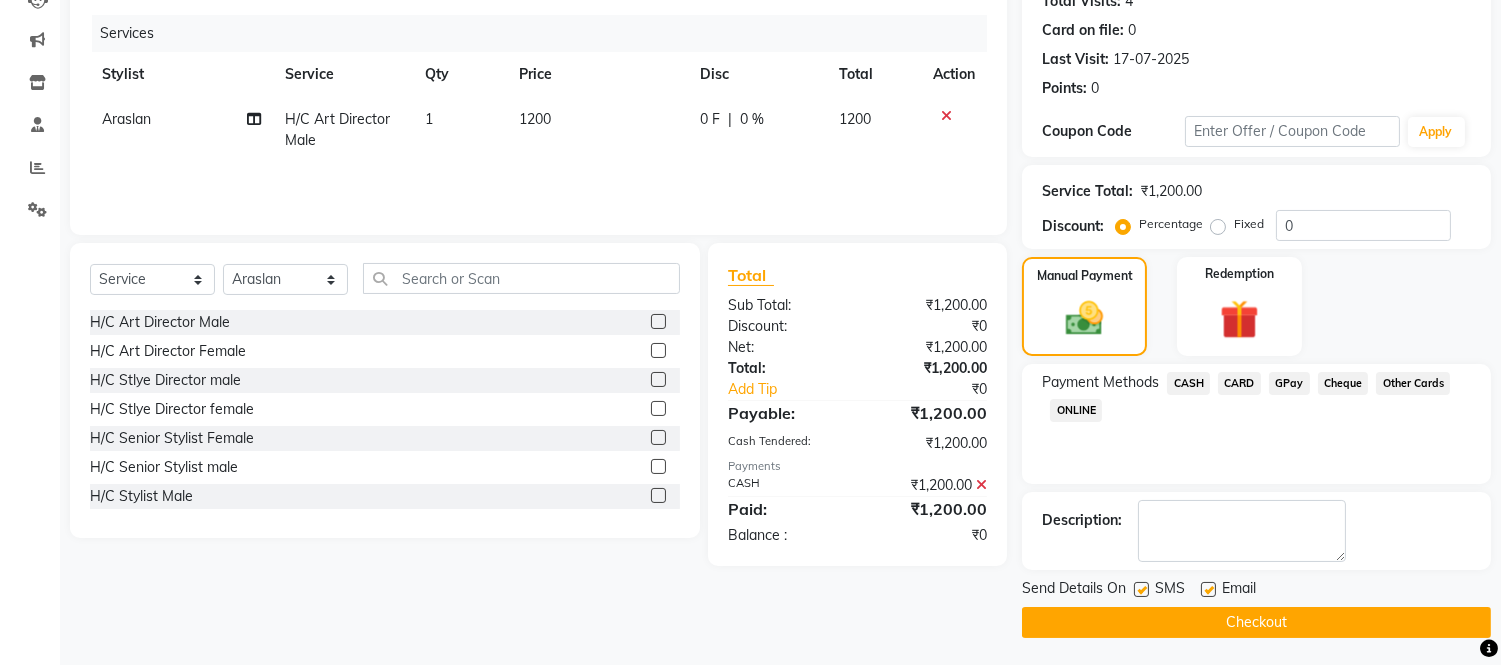 click 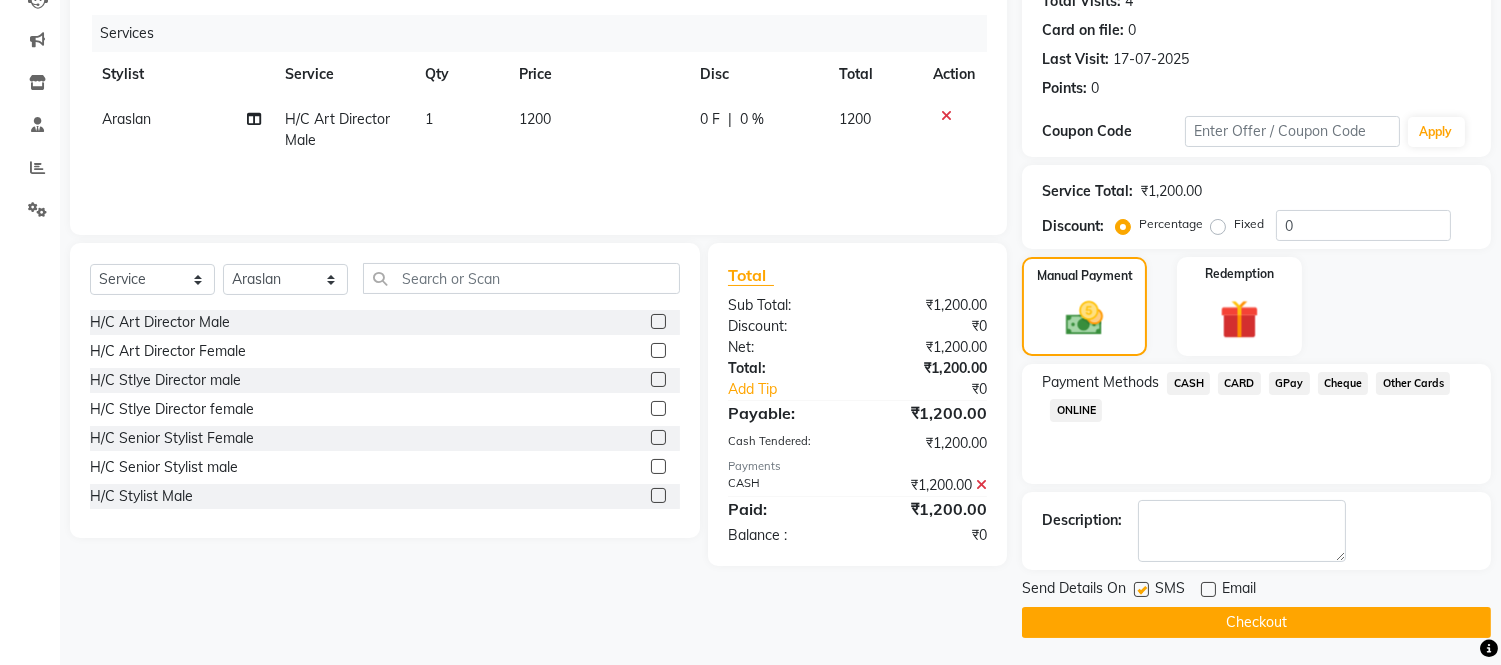 click 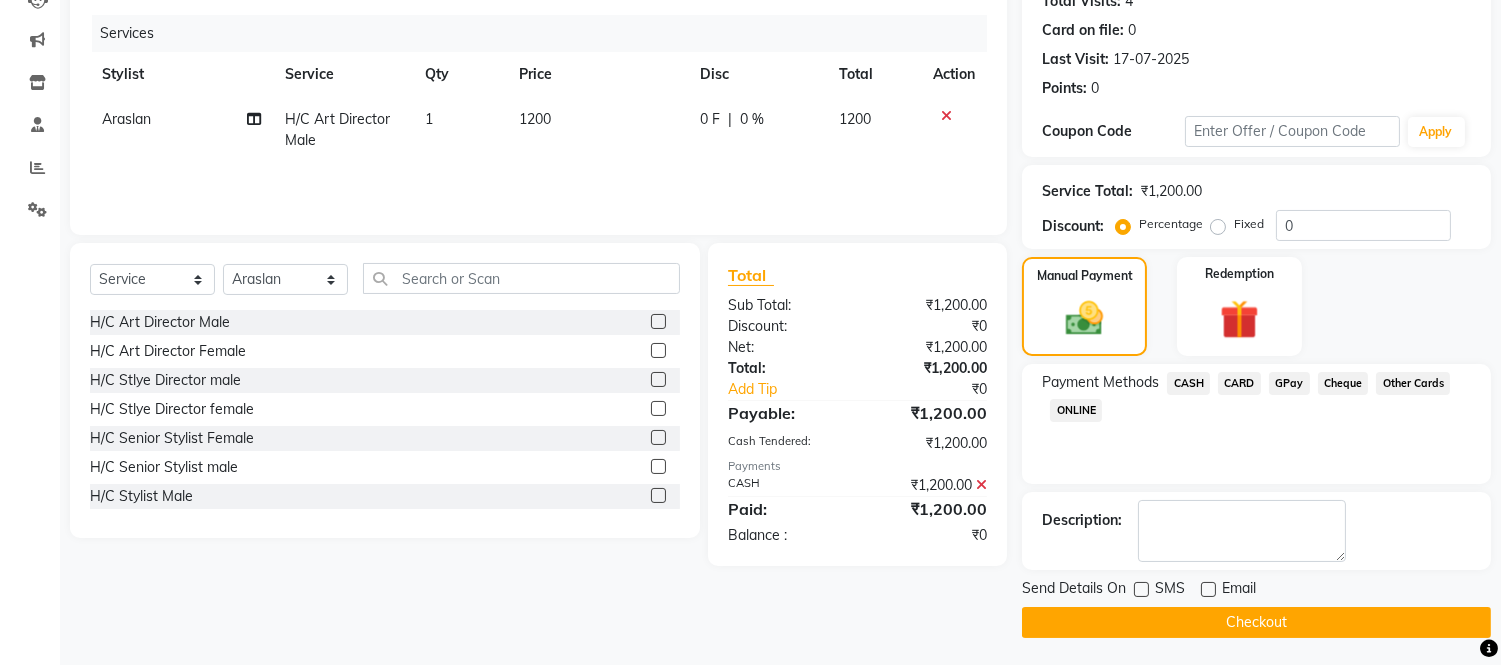 click on "Checkout" 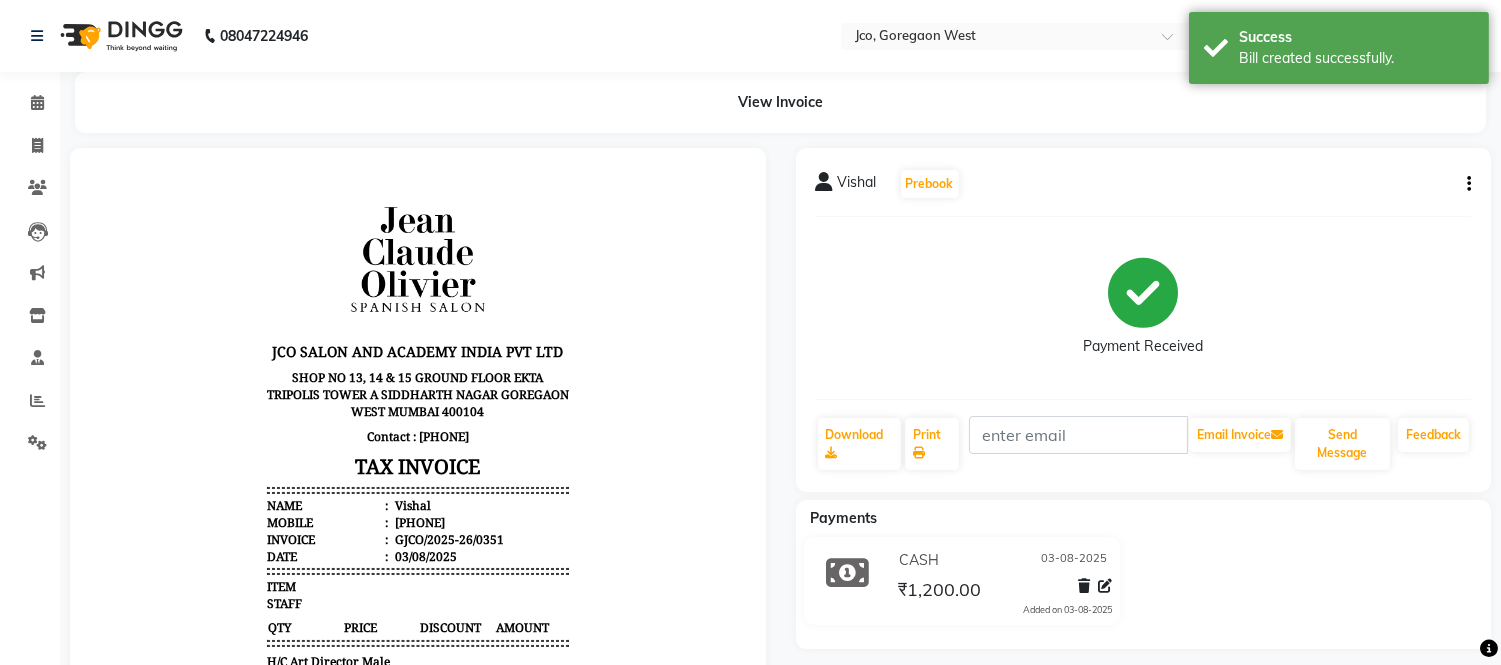 scroll, scrollTop: 0, scrollLeft: 0, axis: both 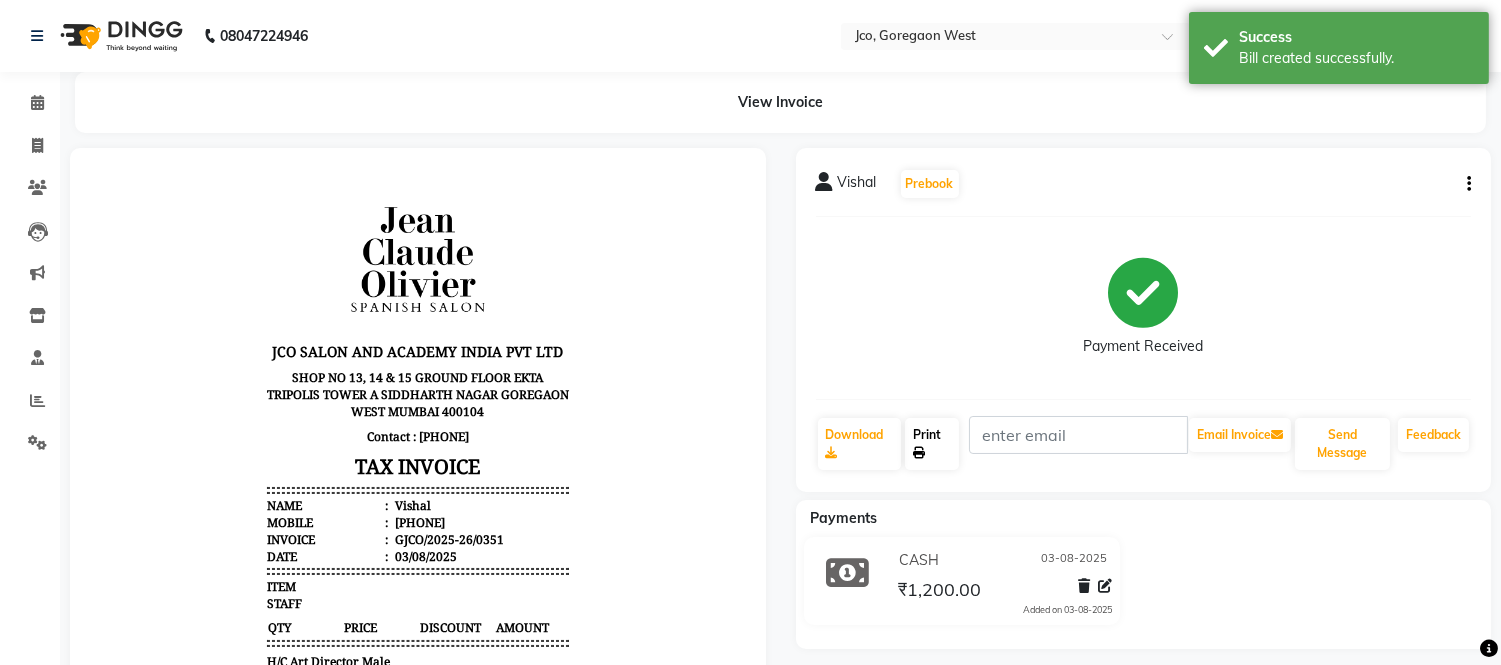 click on "Print" 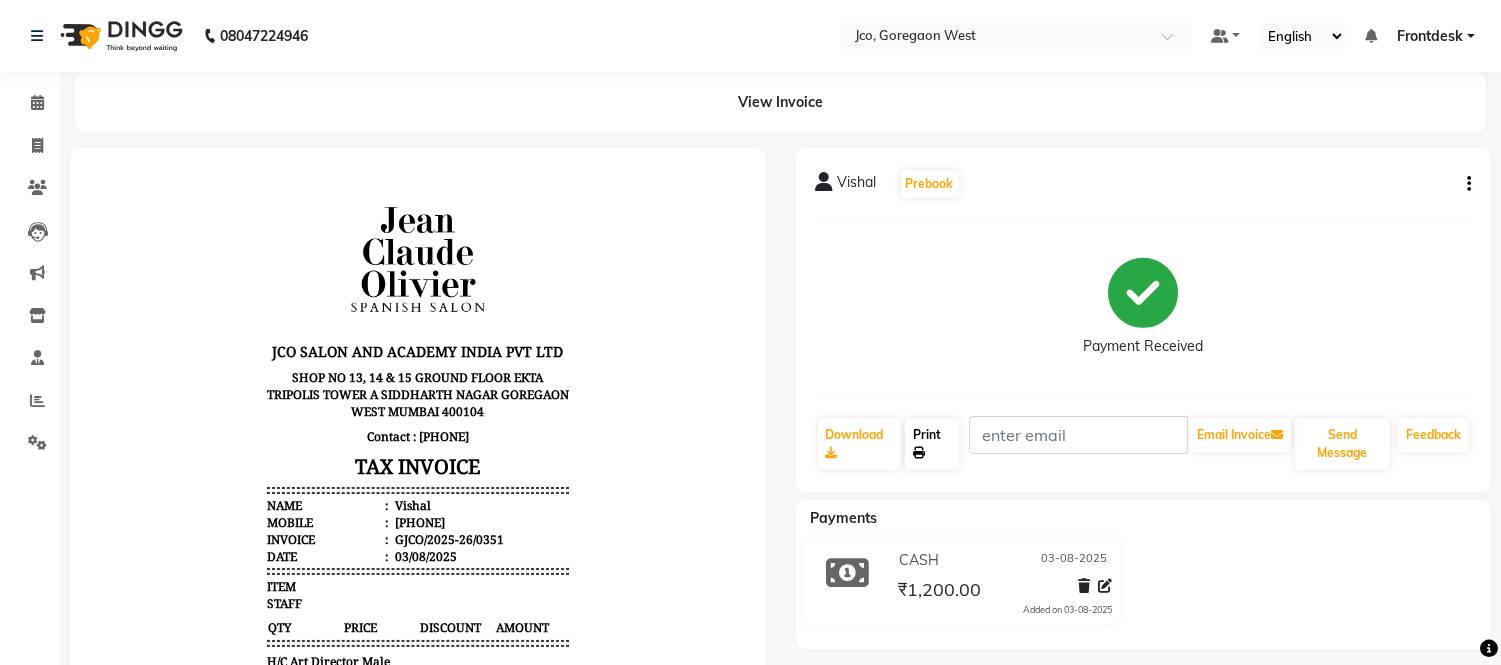 click on "Print" 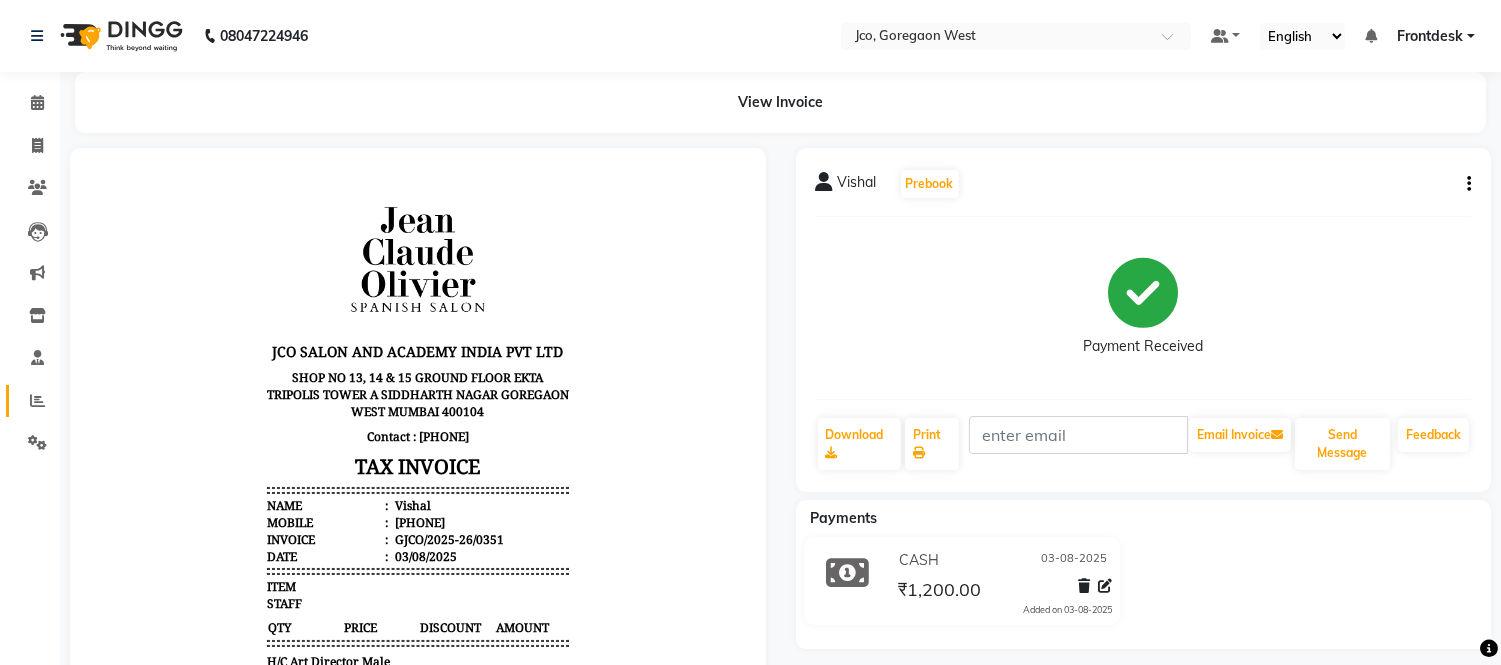 click 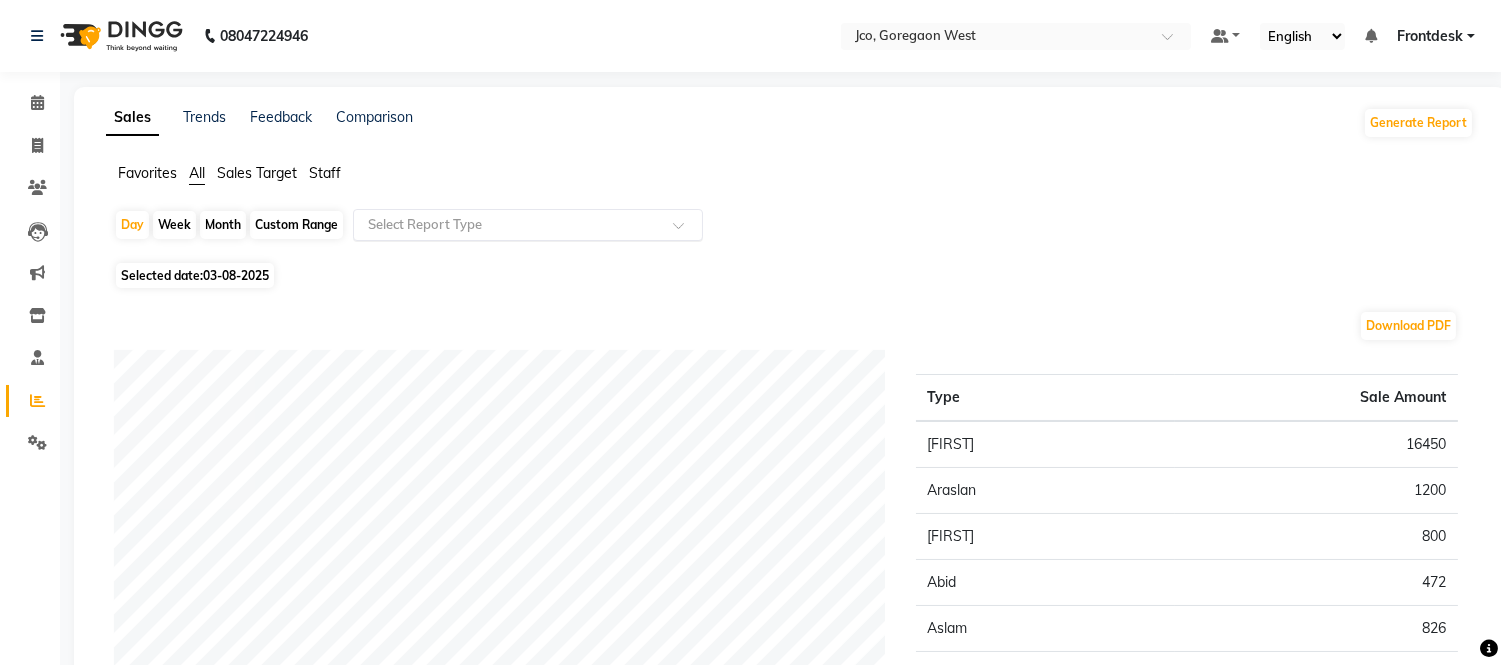 click 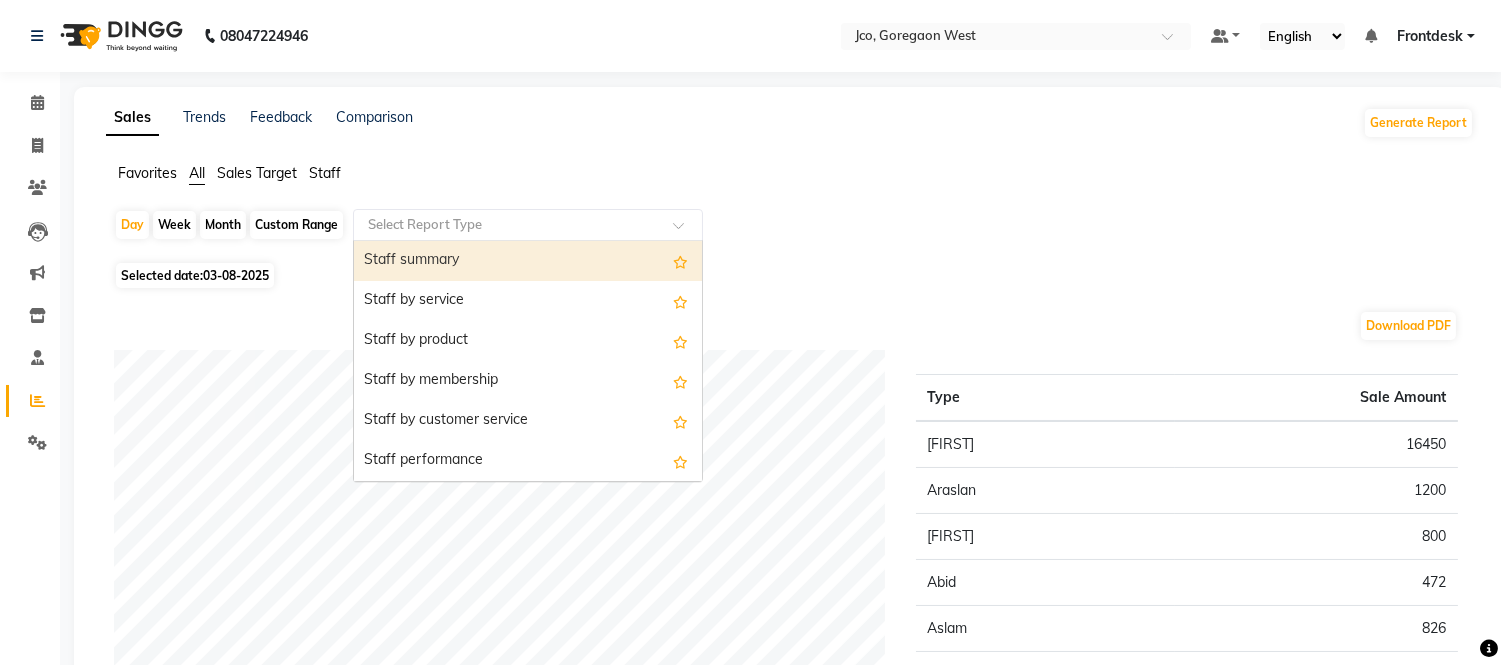 click on "All" 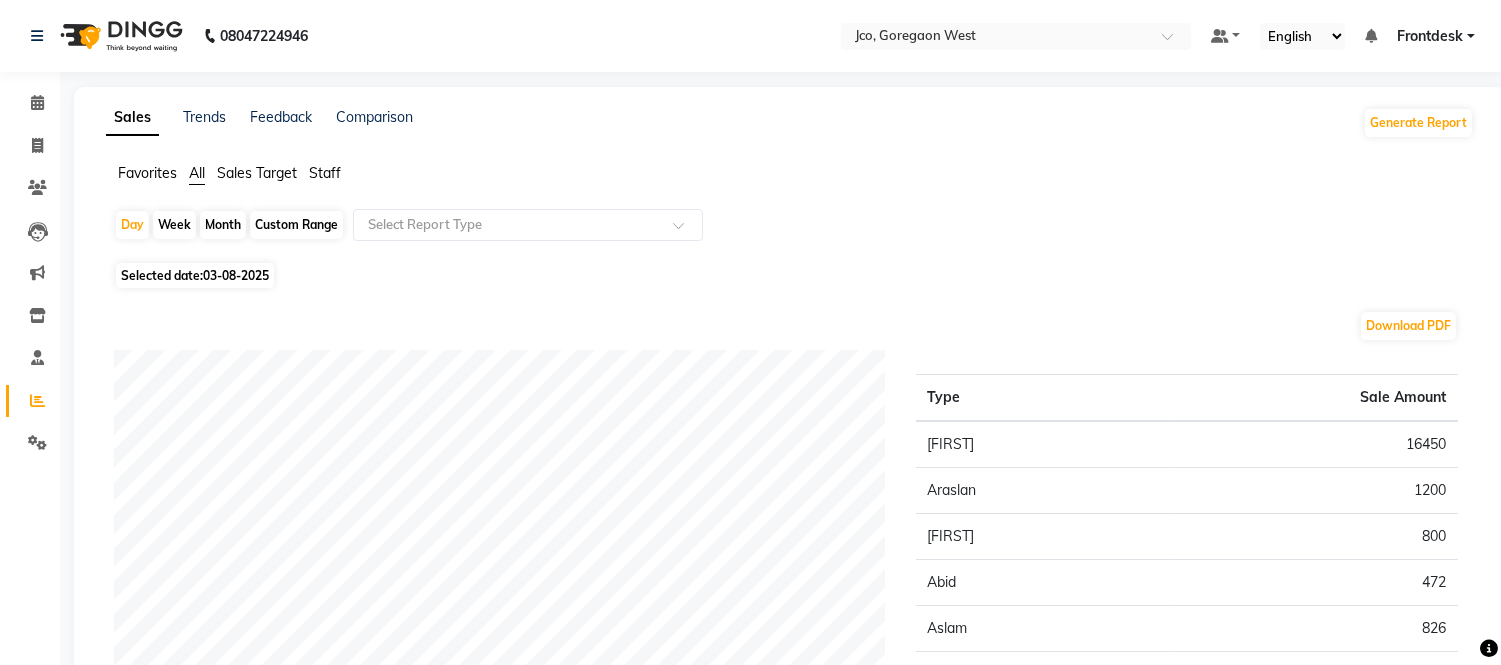 click on "Sales Target" 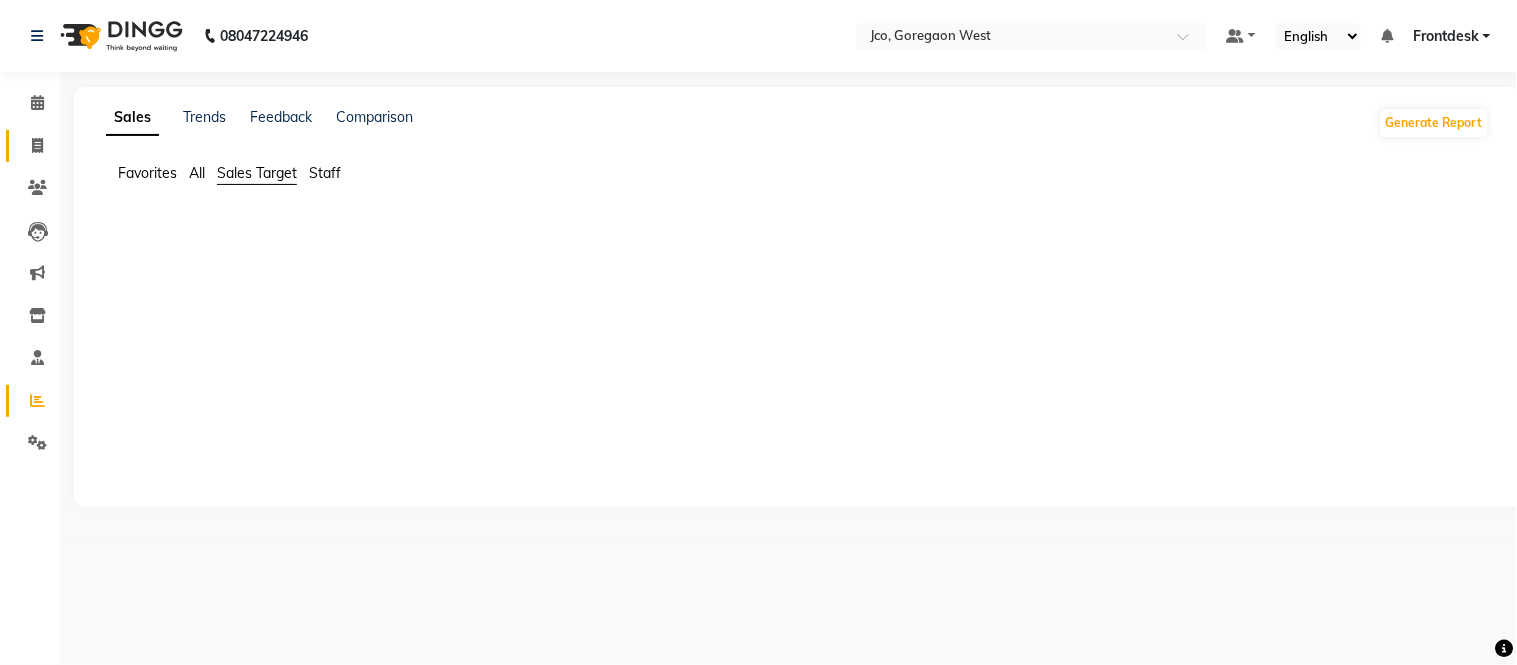 click 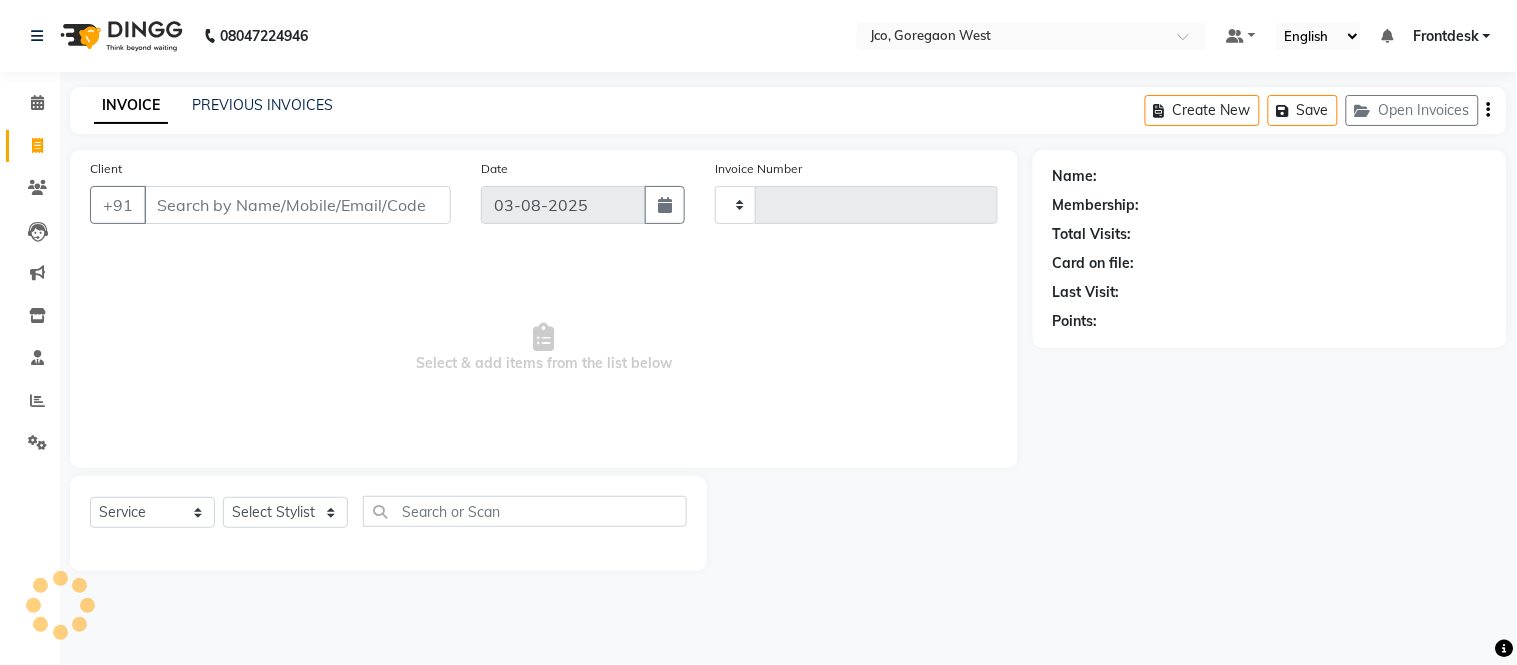 type on "0352" 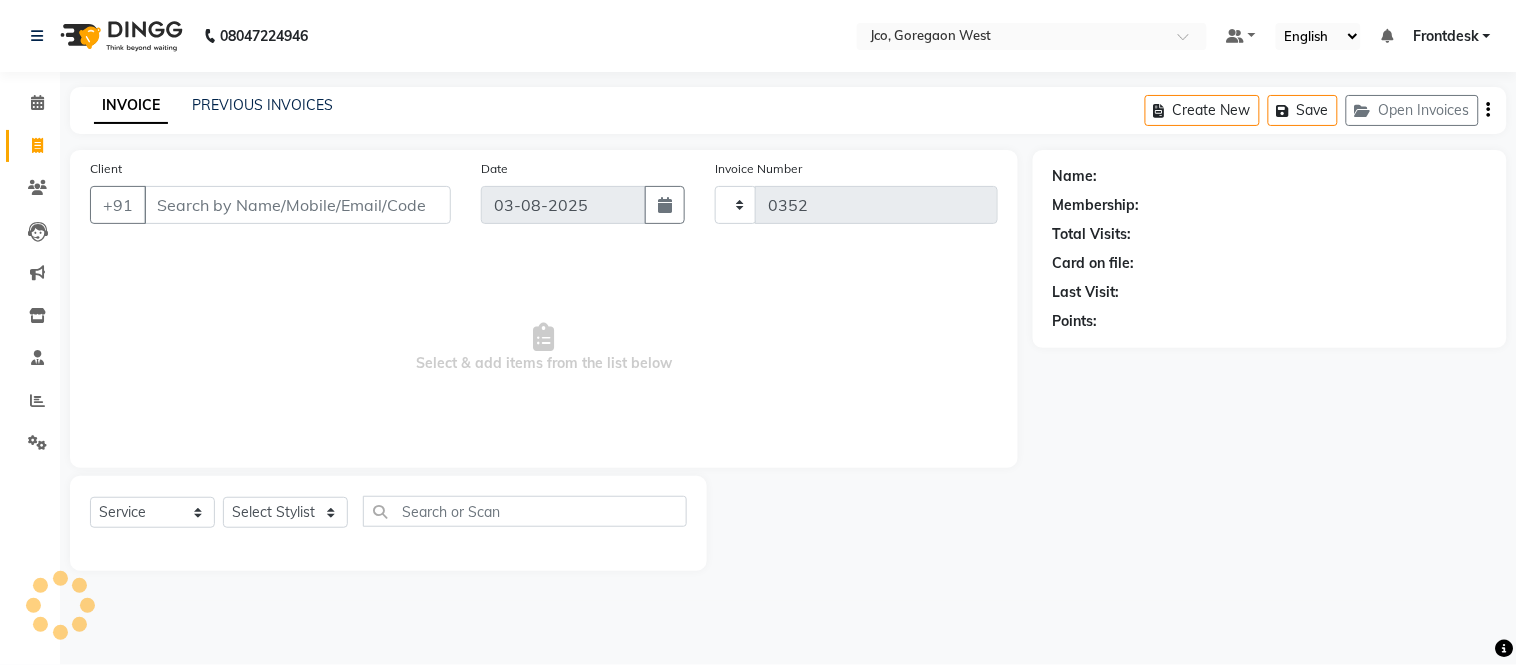 select on "8000" 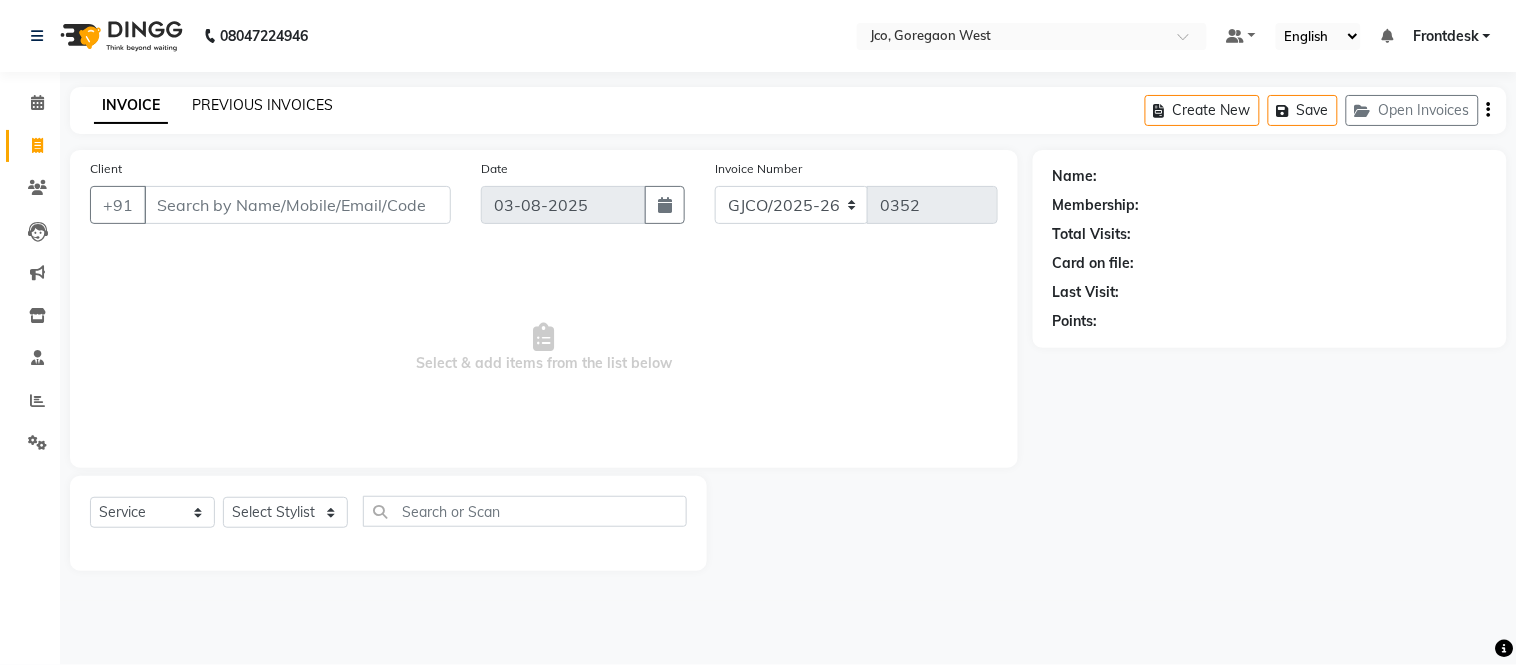 click on "PREVIOUS INVOICES" 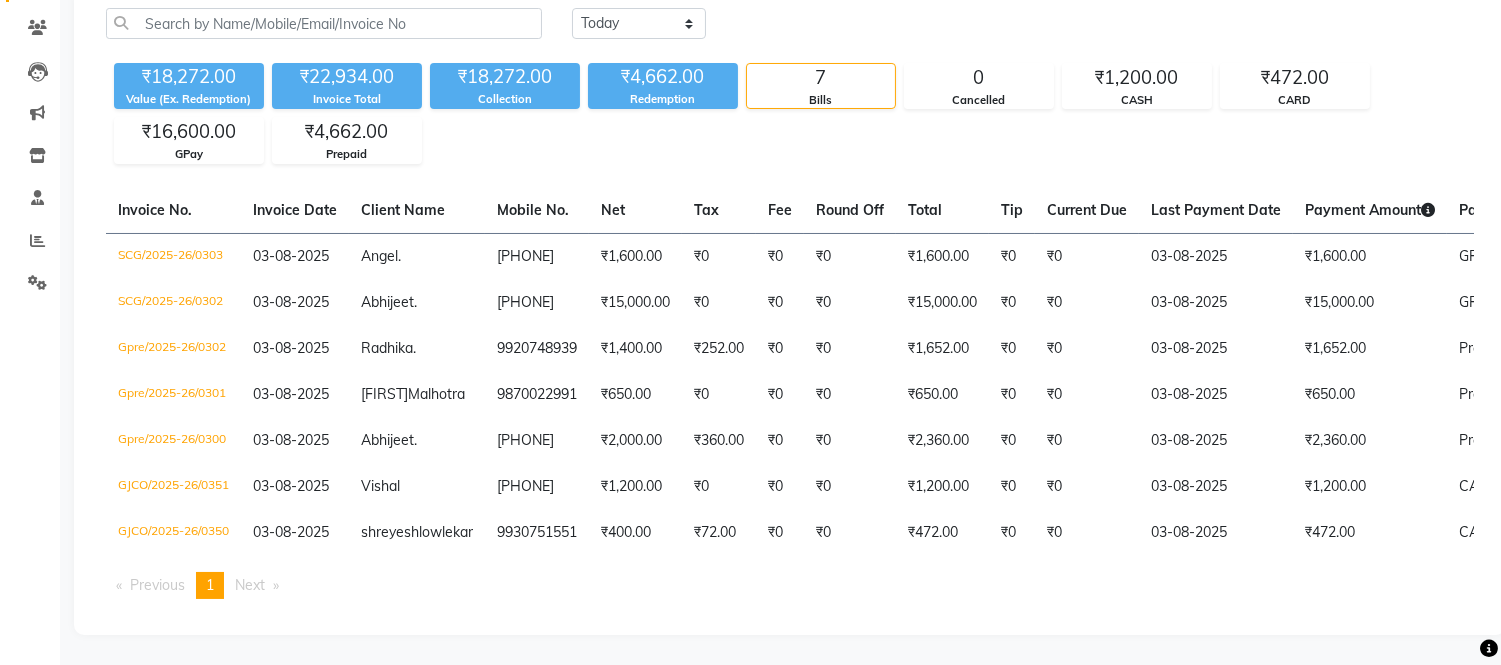 scroll, scrollTop: 213, scrollLeft: 0, axis: vertical 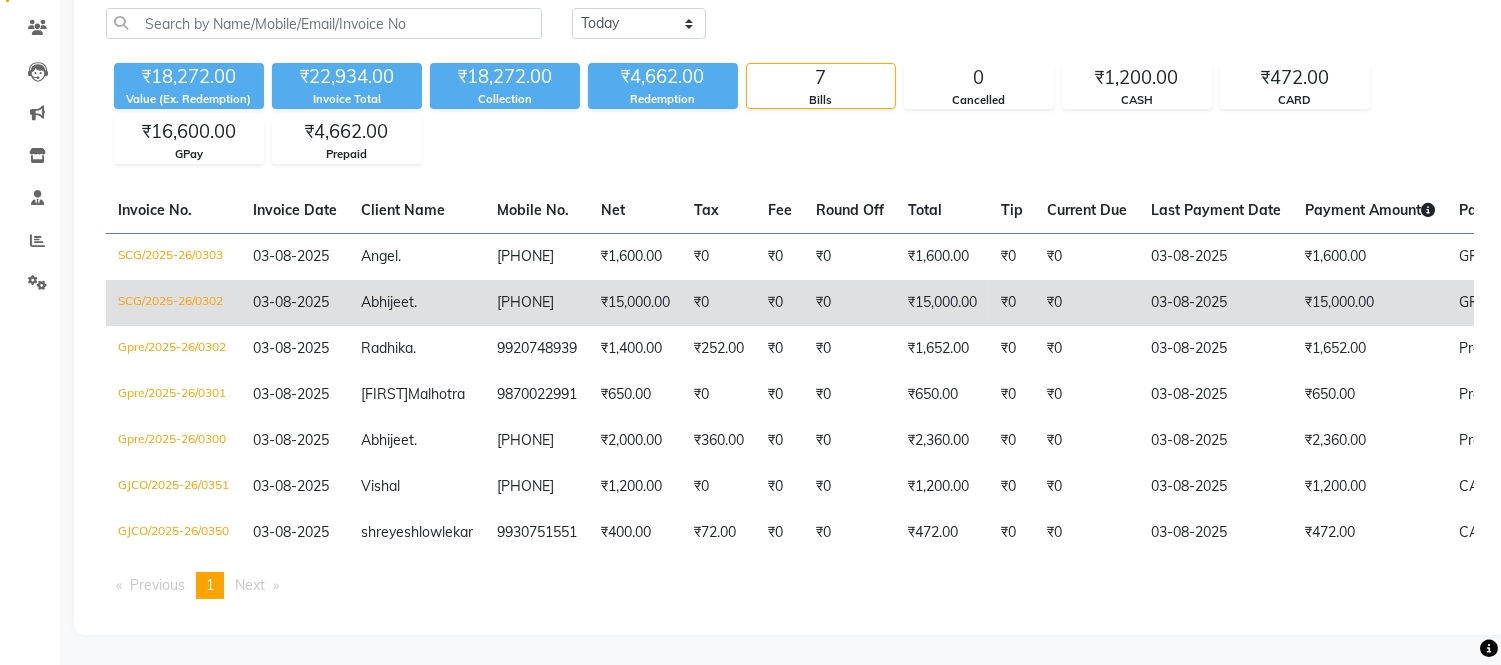 click on "₹15,000.00" 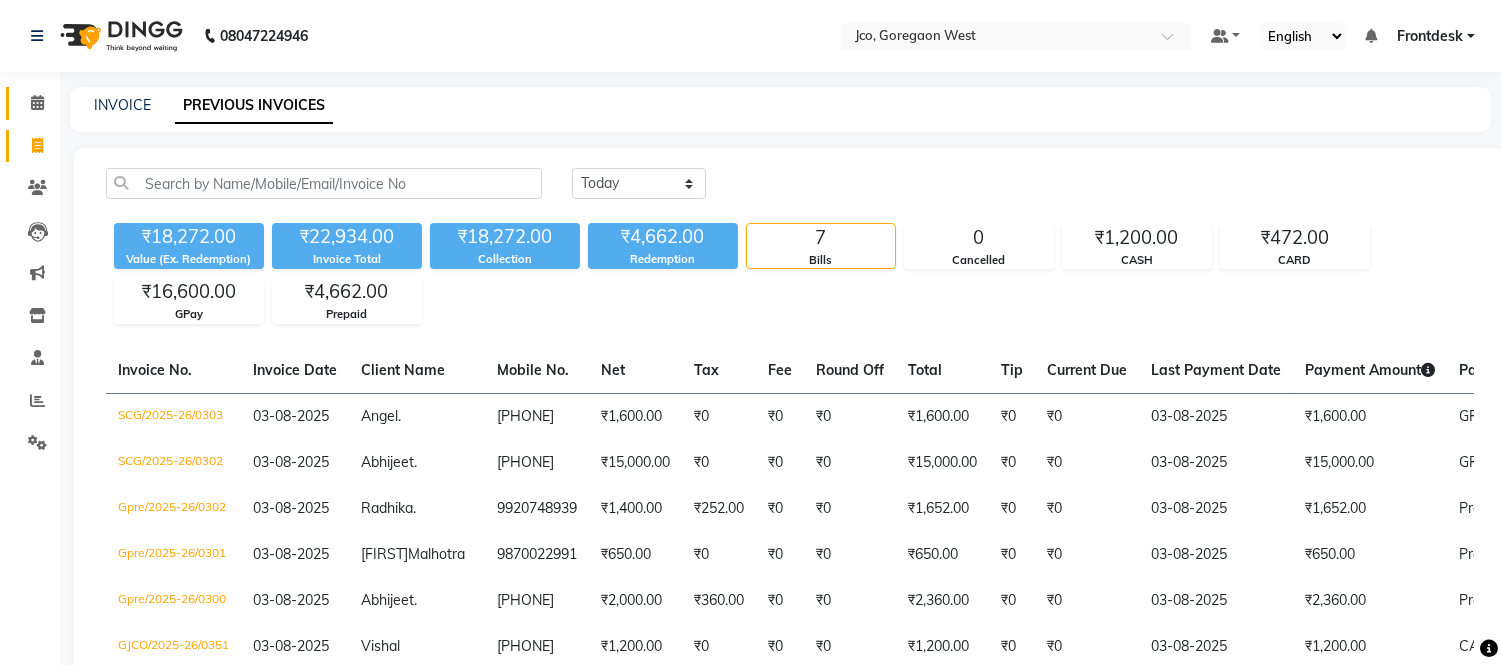 click 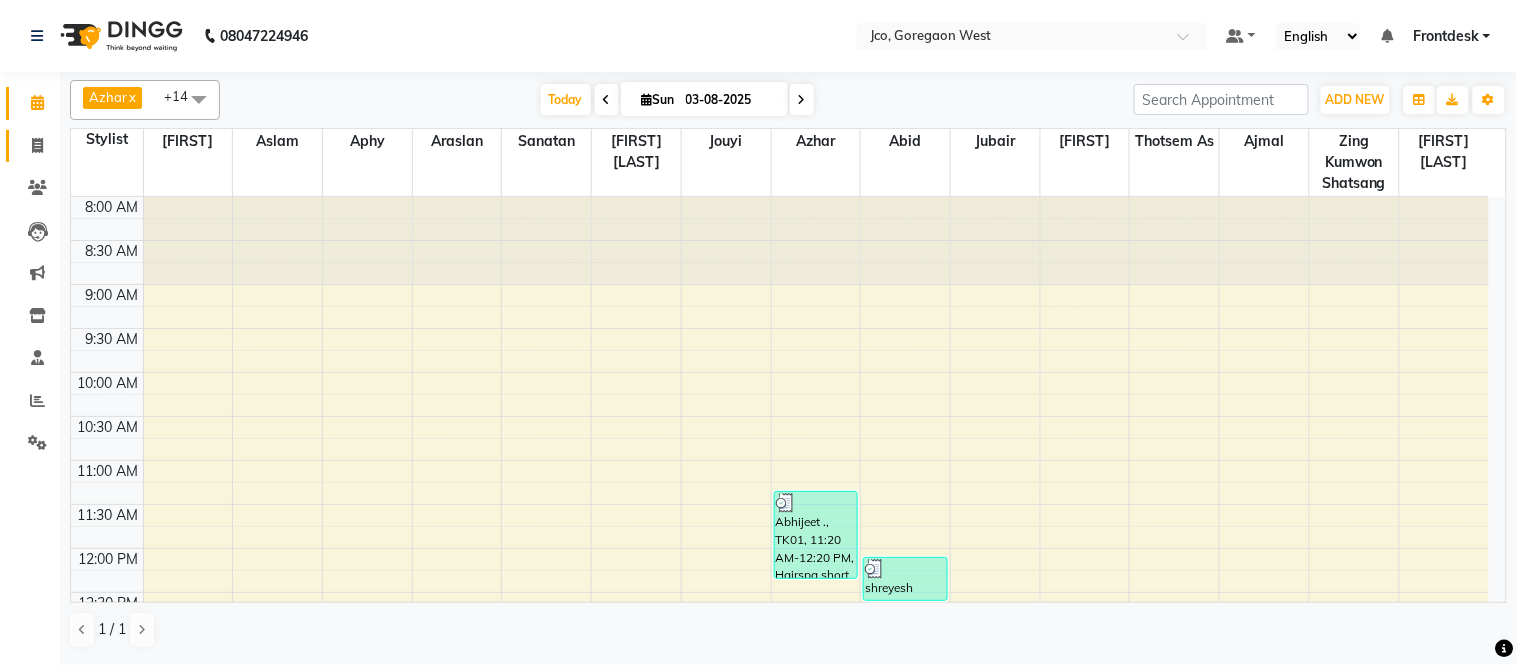 click 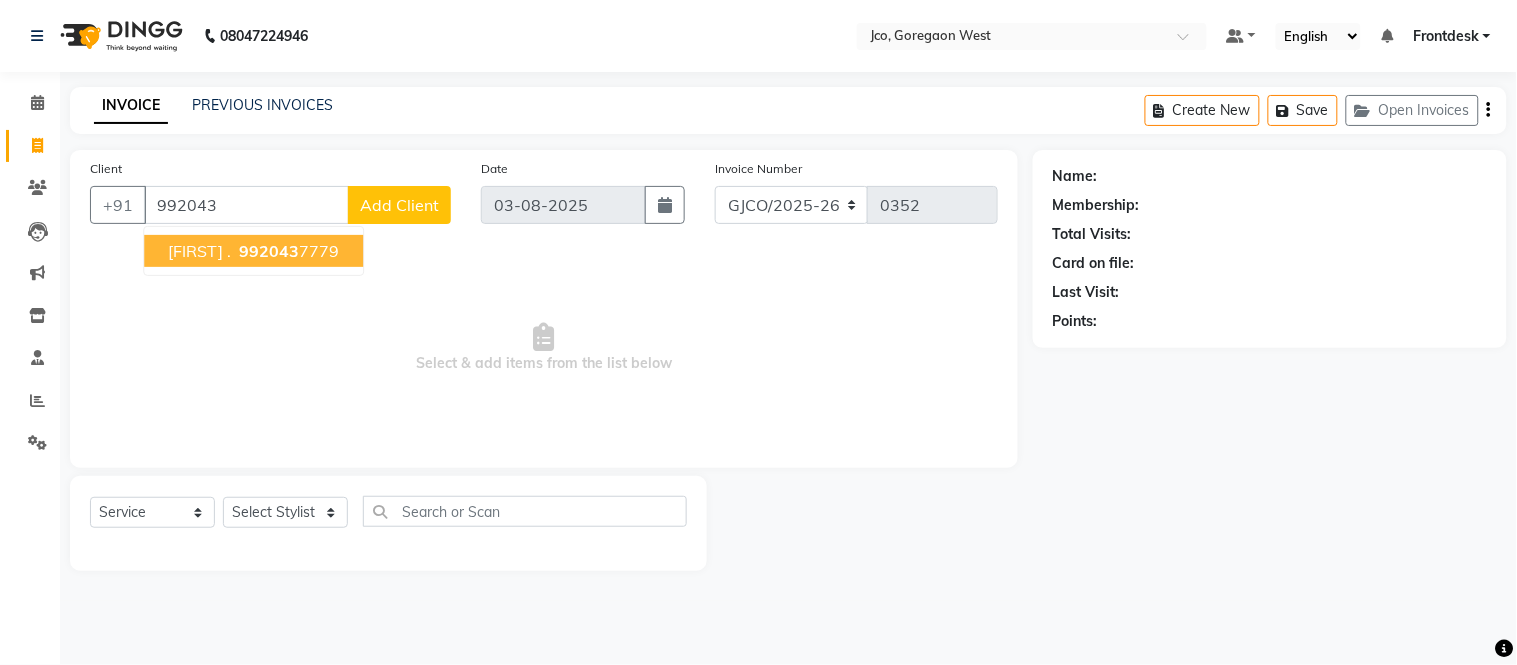 click on "[FIRST] . [PHONE]" at bounding box center (253, 251) 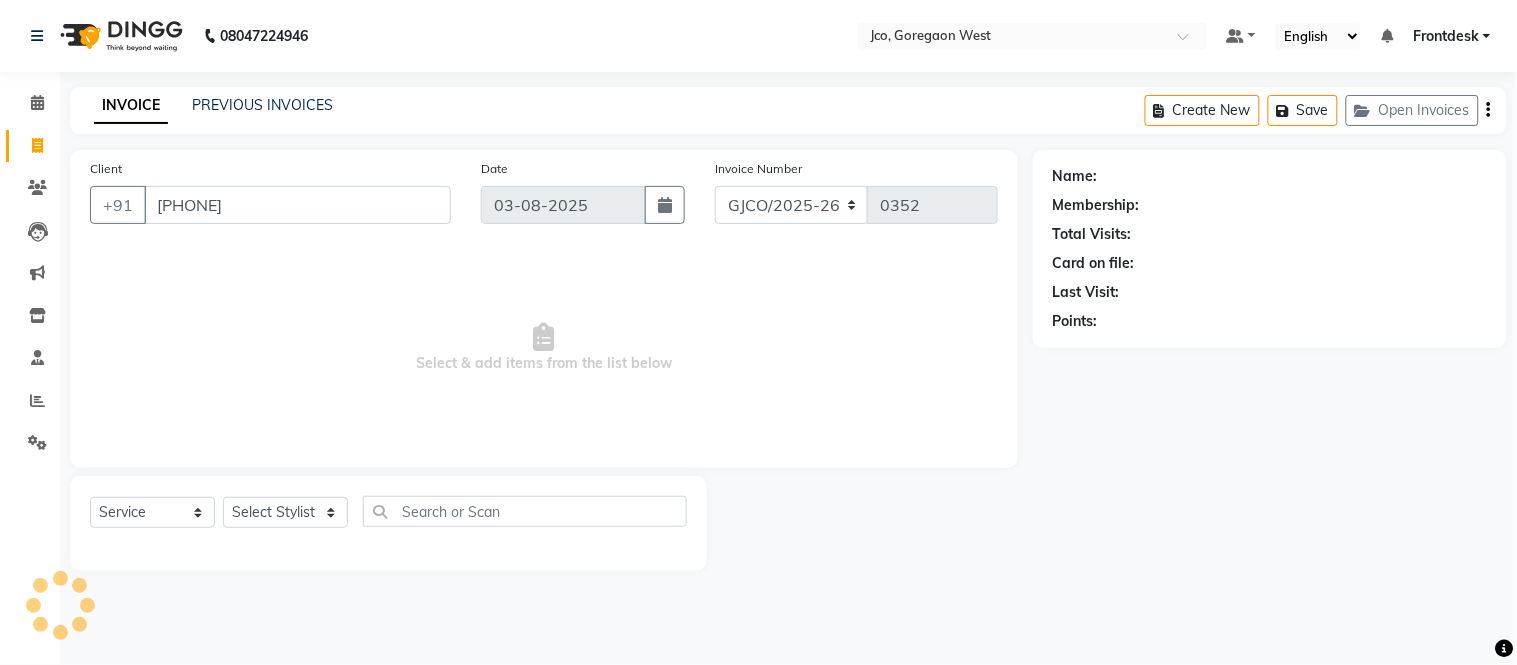 type on "[PHONE]" 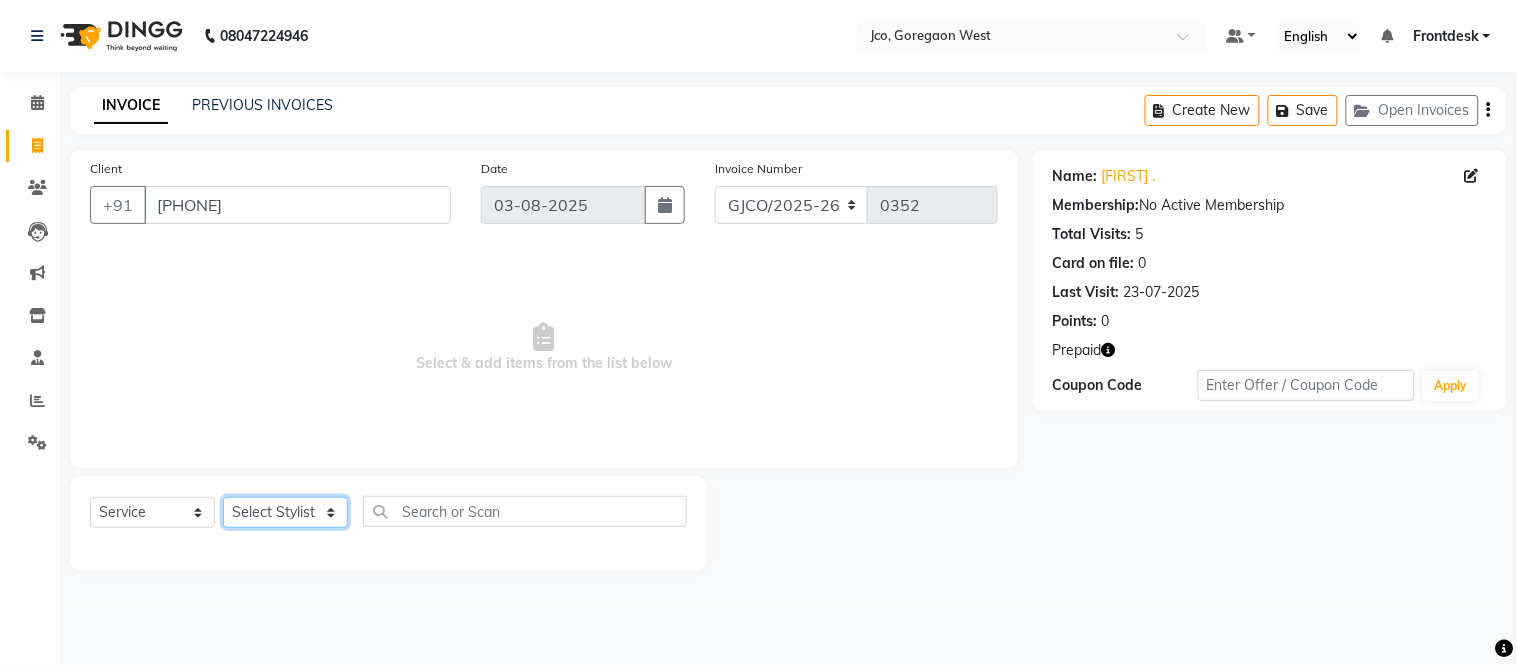 click on "Select Stylist Abdul Abid  Afsha Shaikh  Ajmal Aphy Araslan Ashfaque Aslam Azhar Frontdesk Gopal Jouyi Jubair Komal Tiwari Moon Lusi Naomi Raaj Raja Rose Ruchita Sunil katkar Sachin Kumar Thakur Sanatan sanjay Shilpa Shimrei Somya Thotsem as Tulika Wasim salmani Zing Kumwon Shatsang" 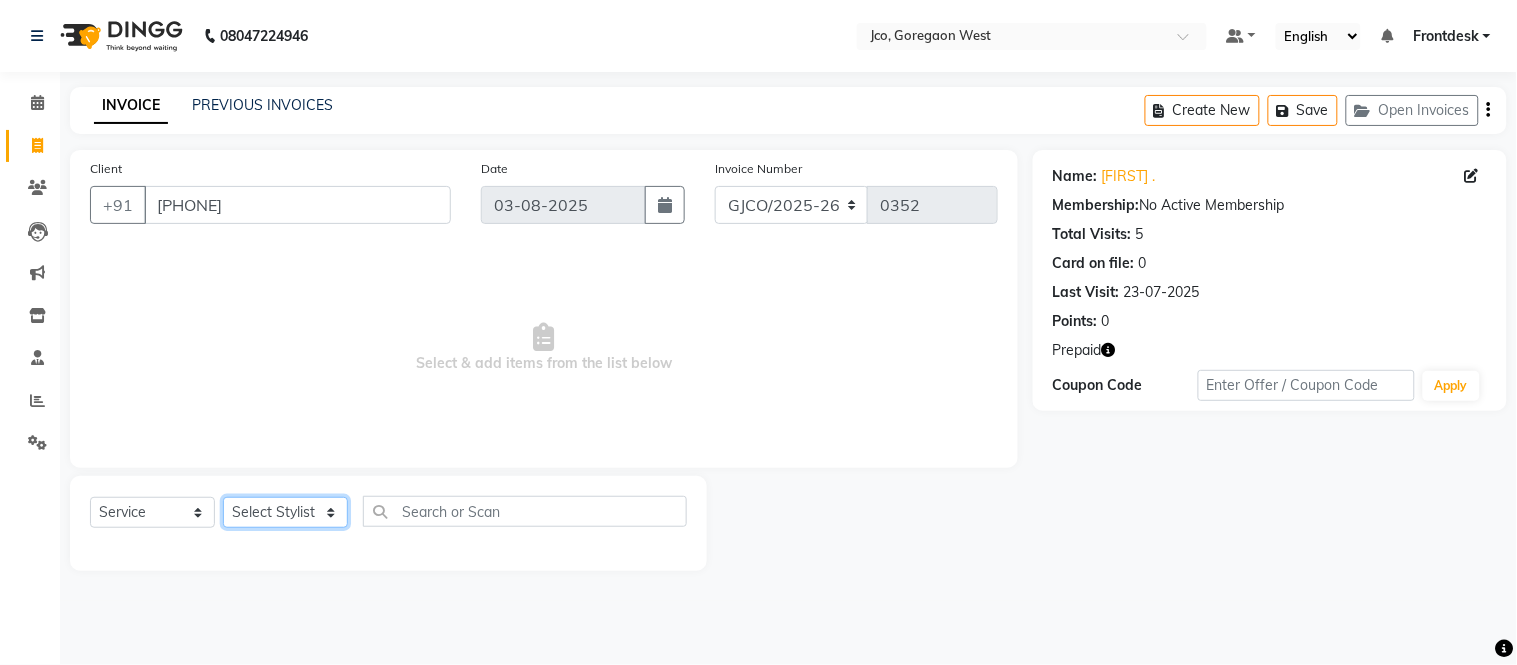 select on "68597" 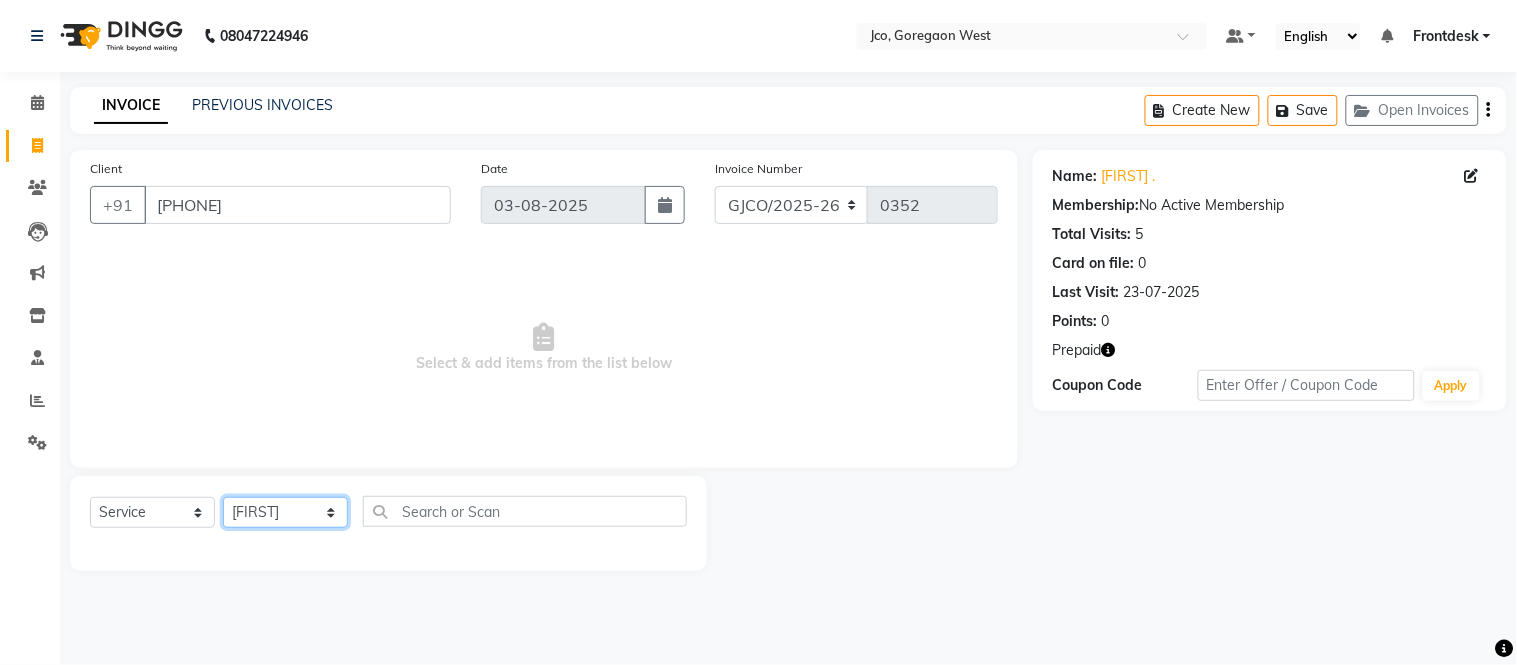 click on "Select Stylist Abdul Abid  Afsha Shaikh  Ajmal Aphy Araslan Ashfaque Aslam Azhar Frontdesk Gopal Jouyi Jubair Komal Tiwari Moon Lusi Naomi Raaj Raja Rose Ruchita Sunil katkar Sachin Kumar Thakur Sanatan sanjay Shilpa Shimrei Somya Thotsem as Tulika Wasim salmani Zing Kumwon Shatsang" 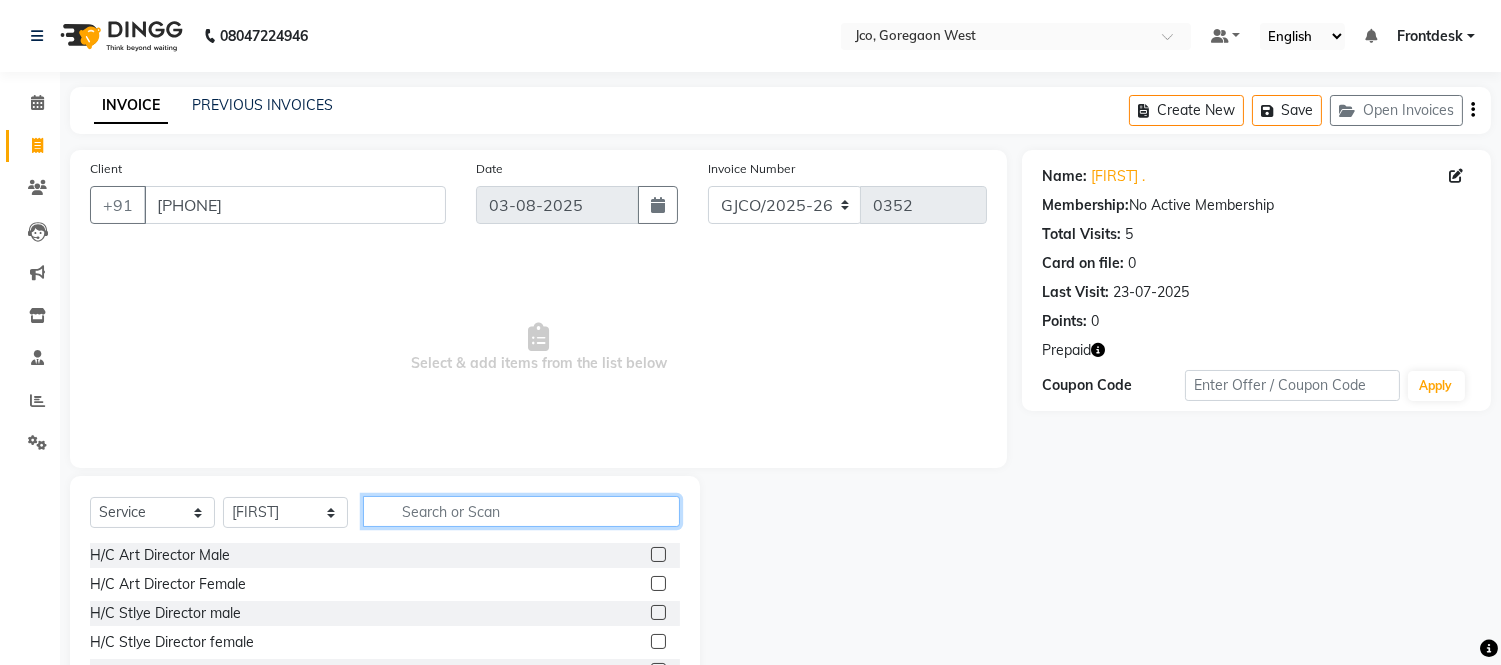 click 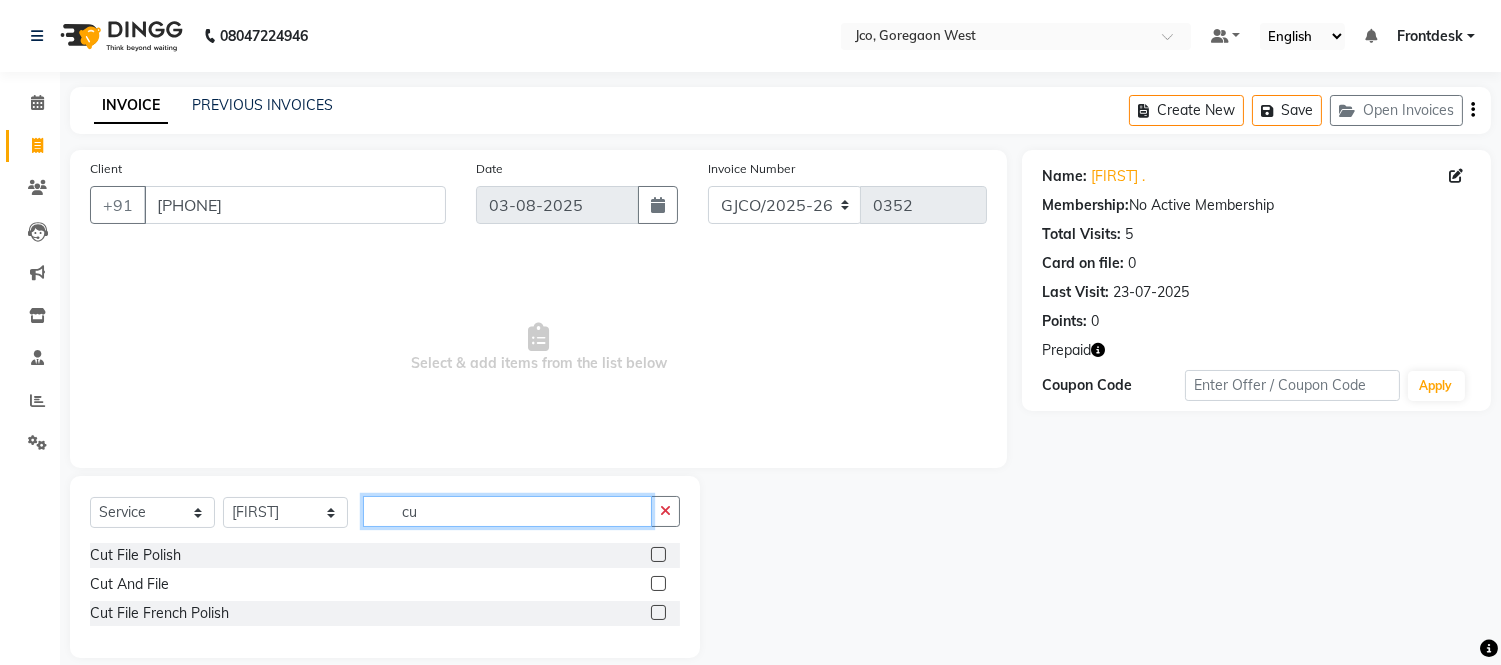 type on "c" 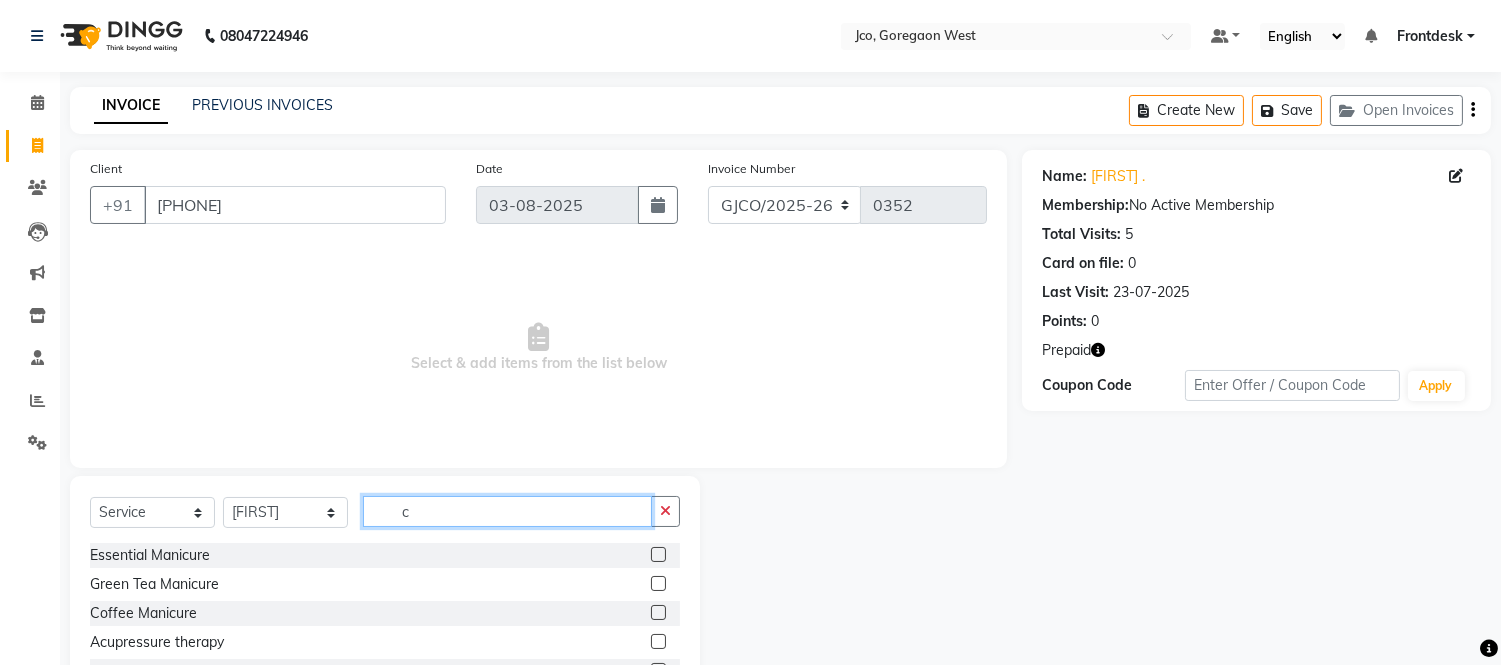 type 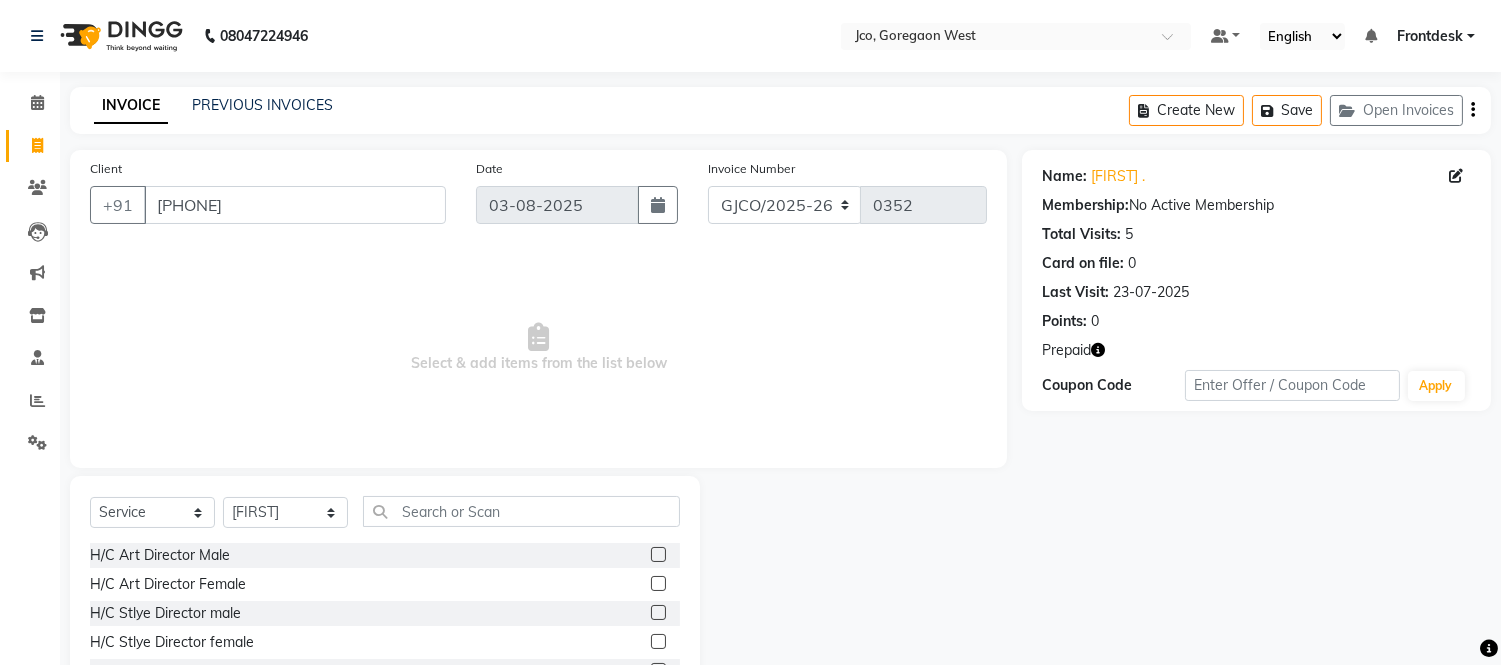 click 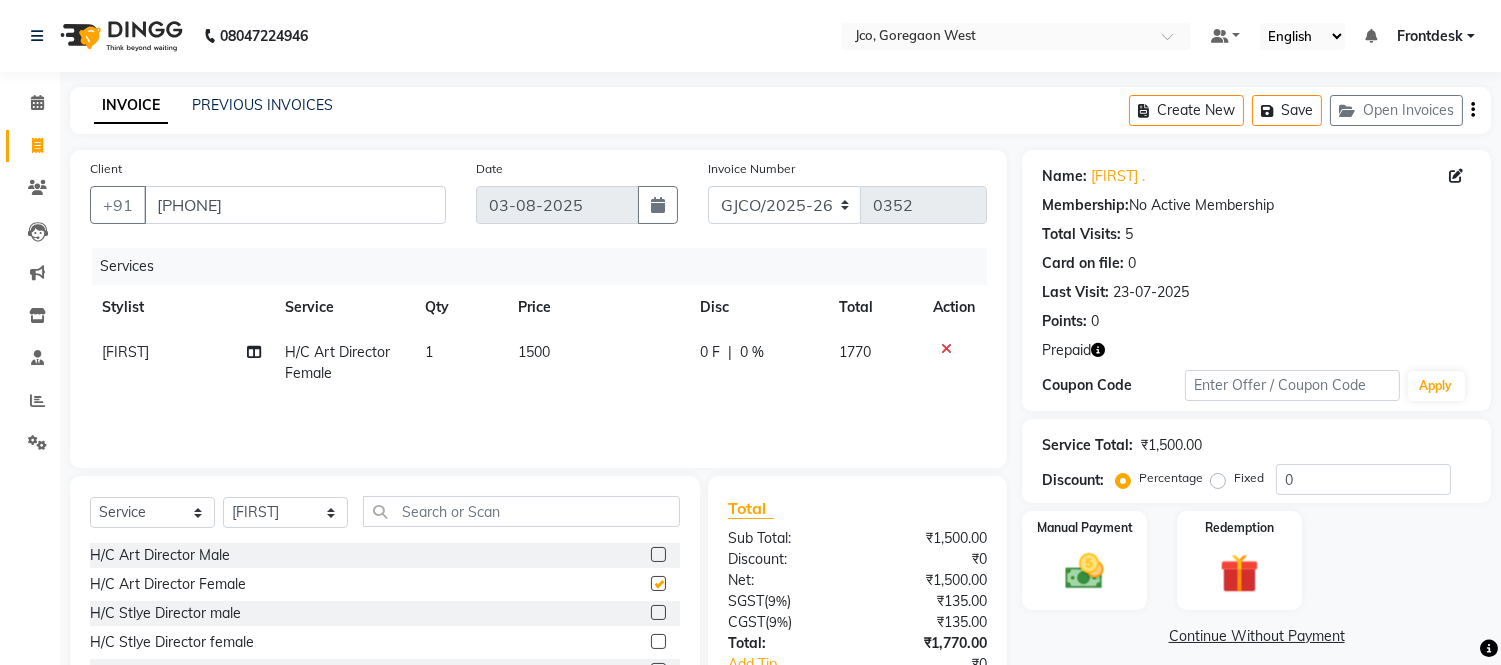 checkbox on "false" 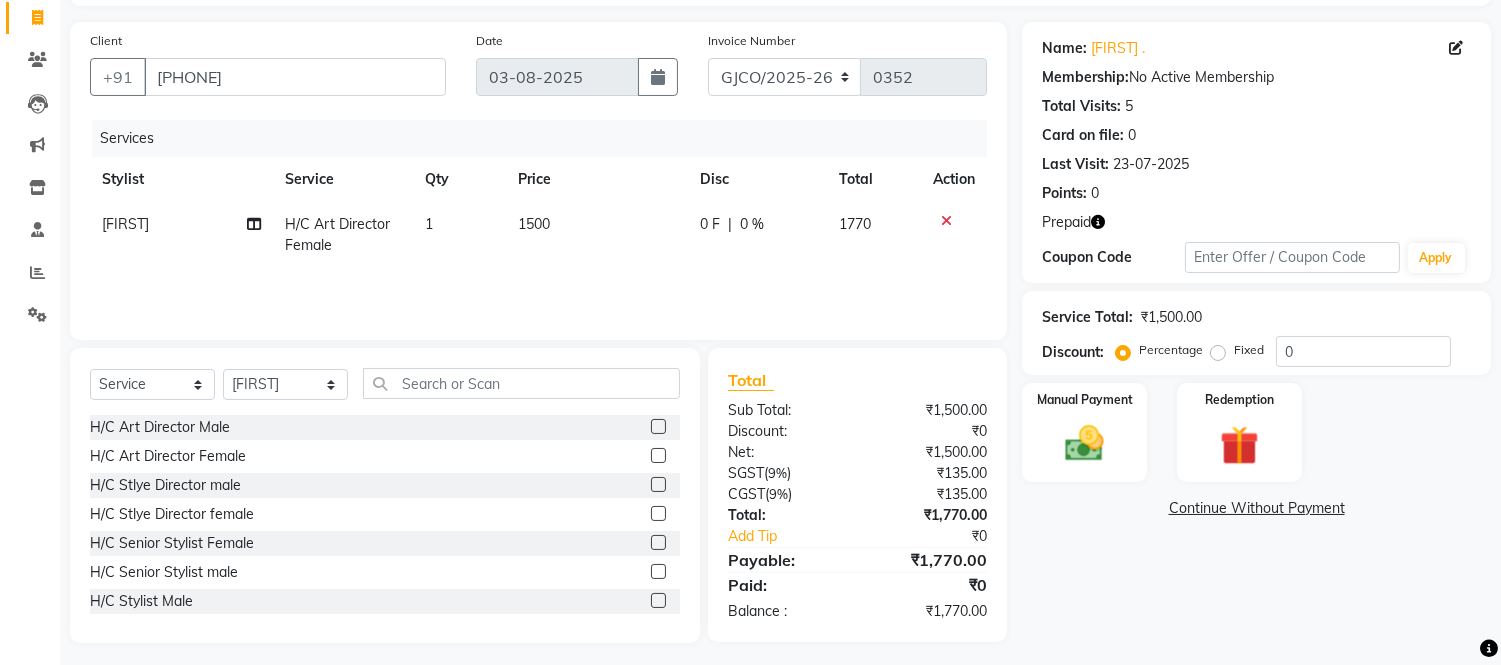 scroll, scrollTop: 135, scrollLeft: 0, axis: vertical 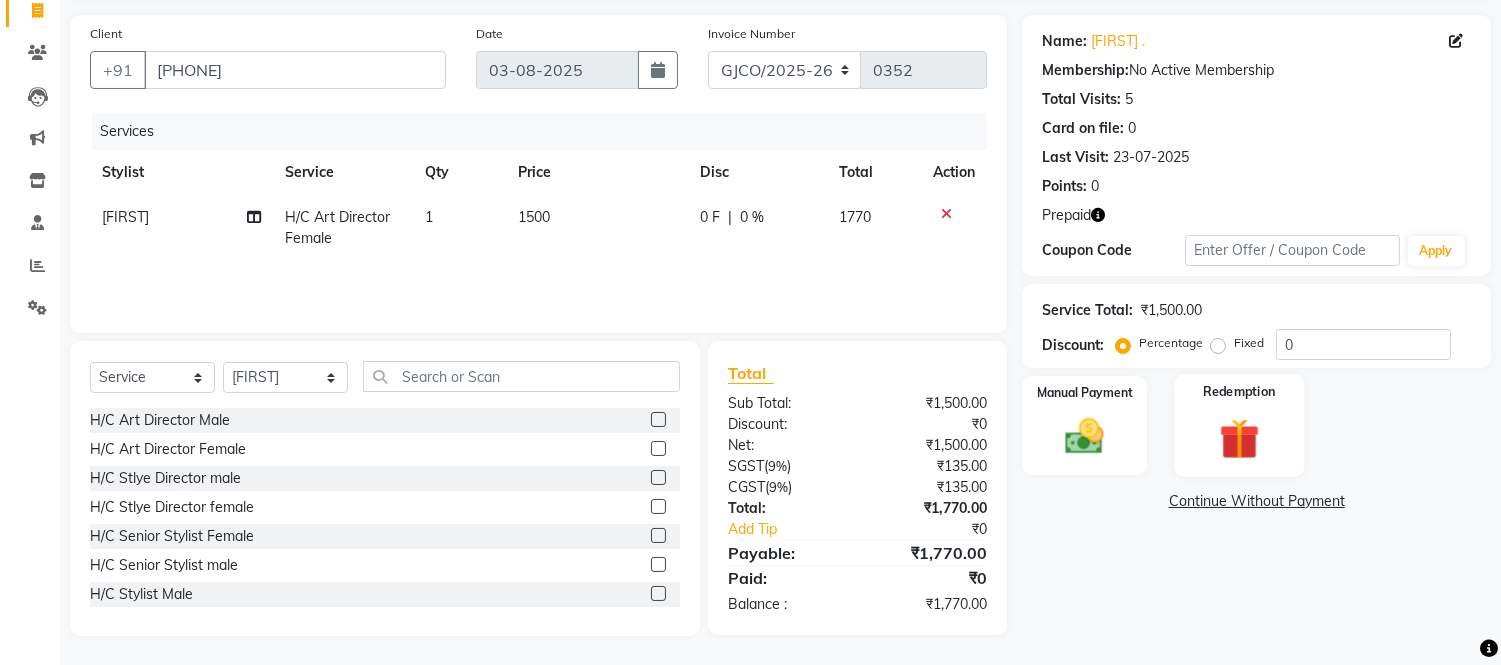 click 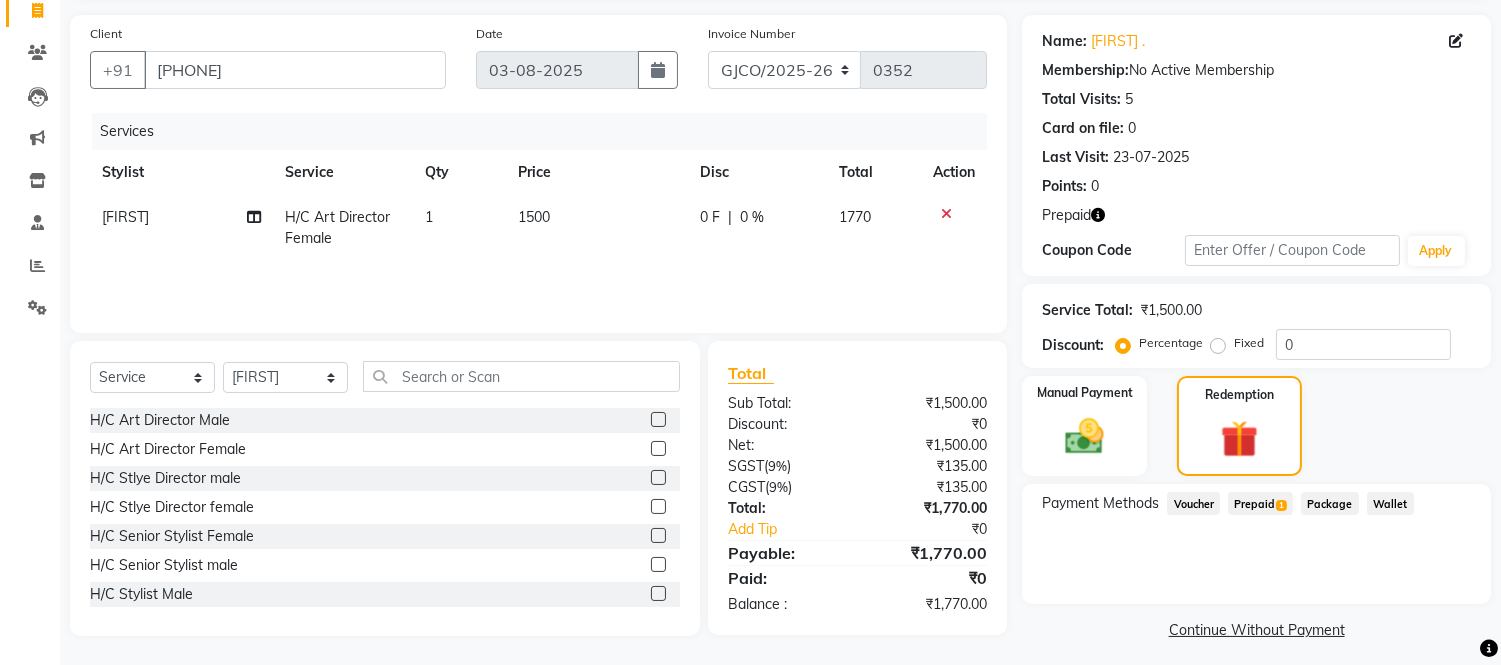 click on "1" 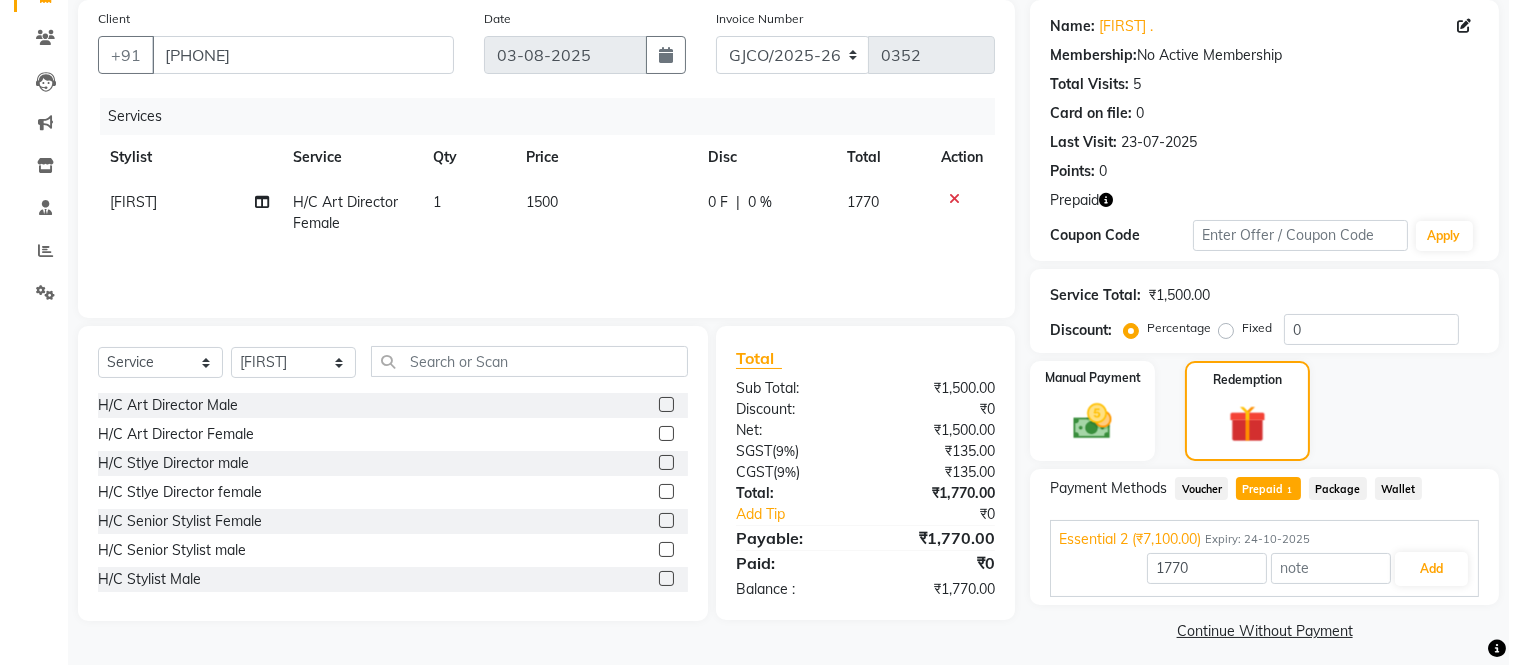 scroll, scrollTop: 0, scrollLeft: 0, axis: both 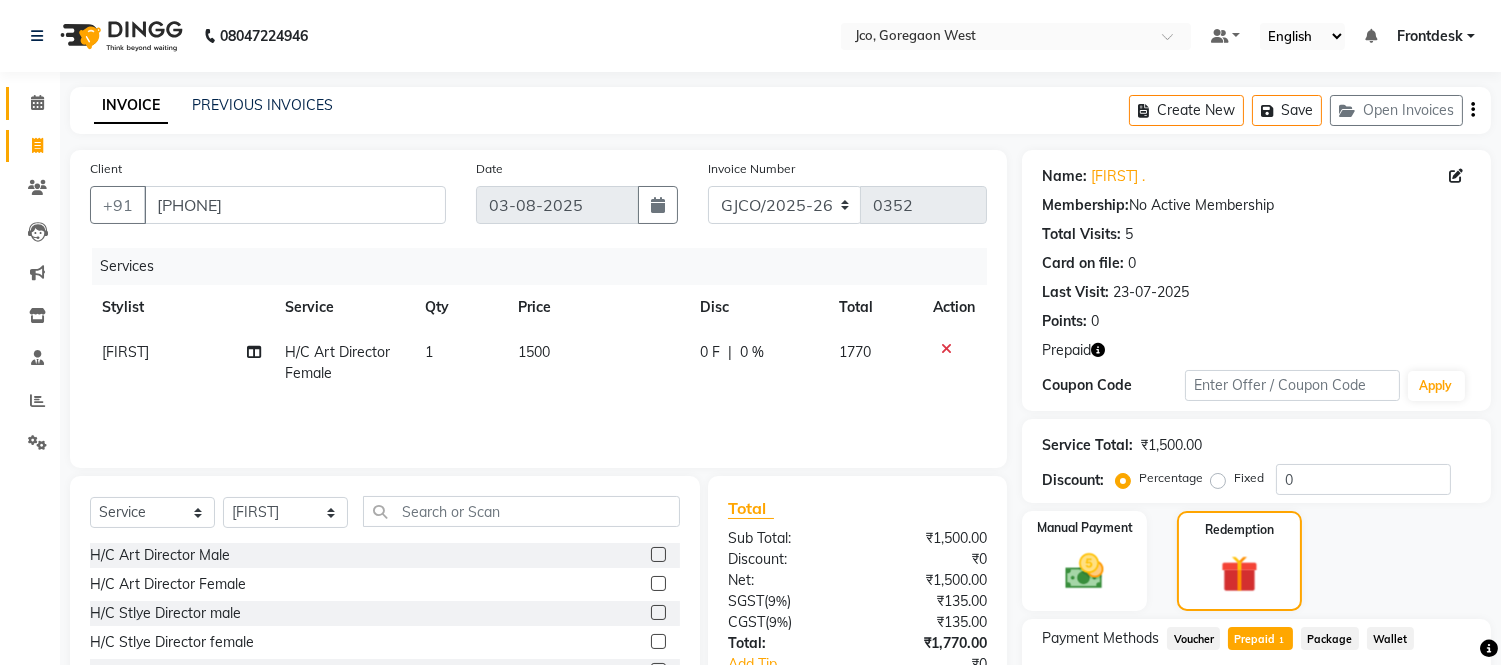 click 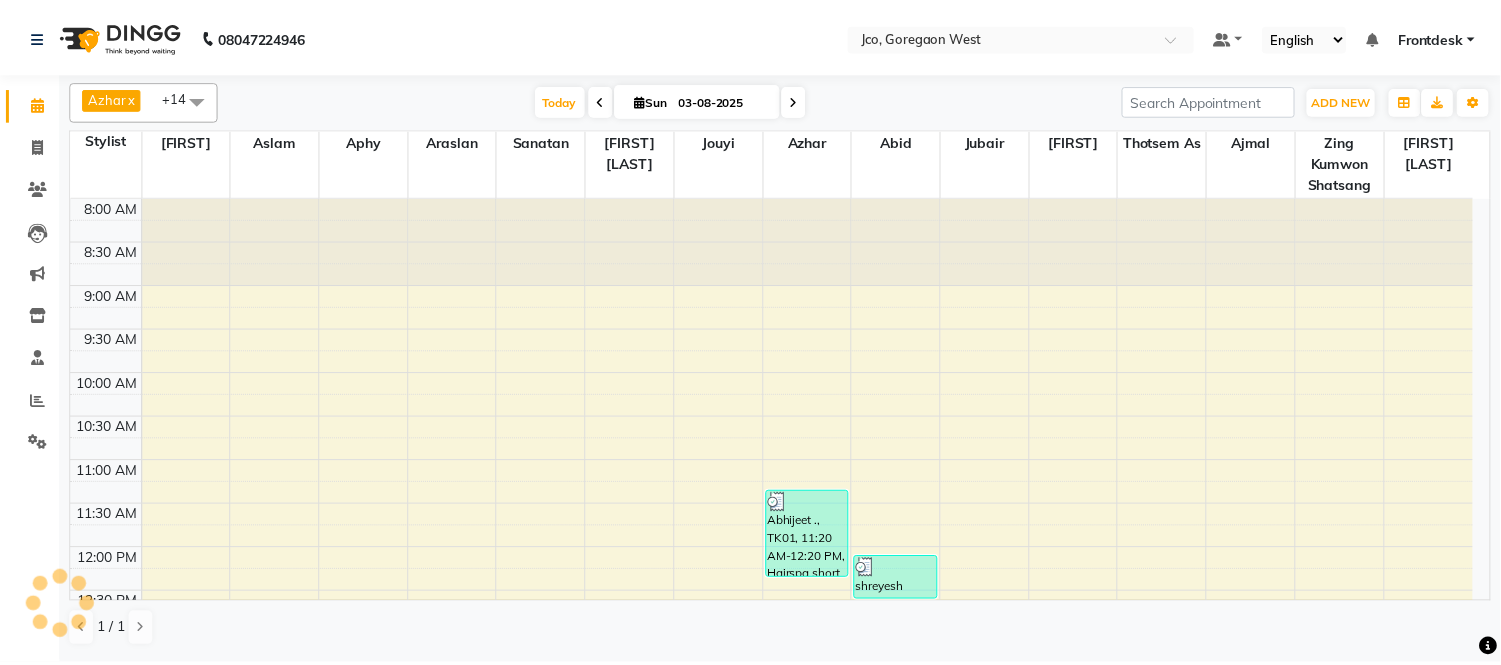 scroll, scrollTop: 707, scrollLeft: 0, axis: vertical 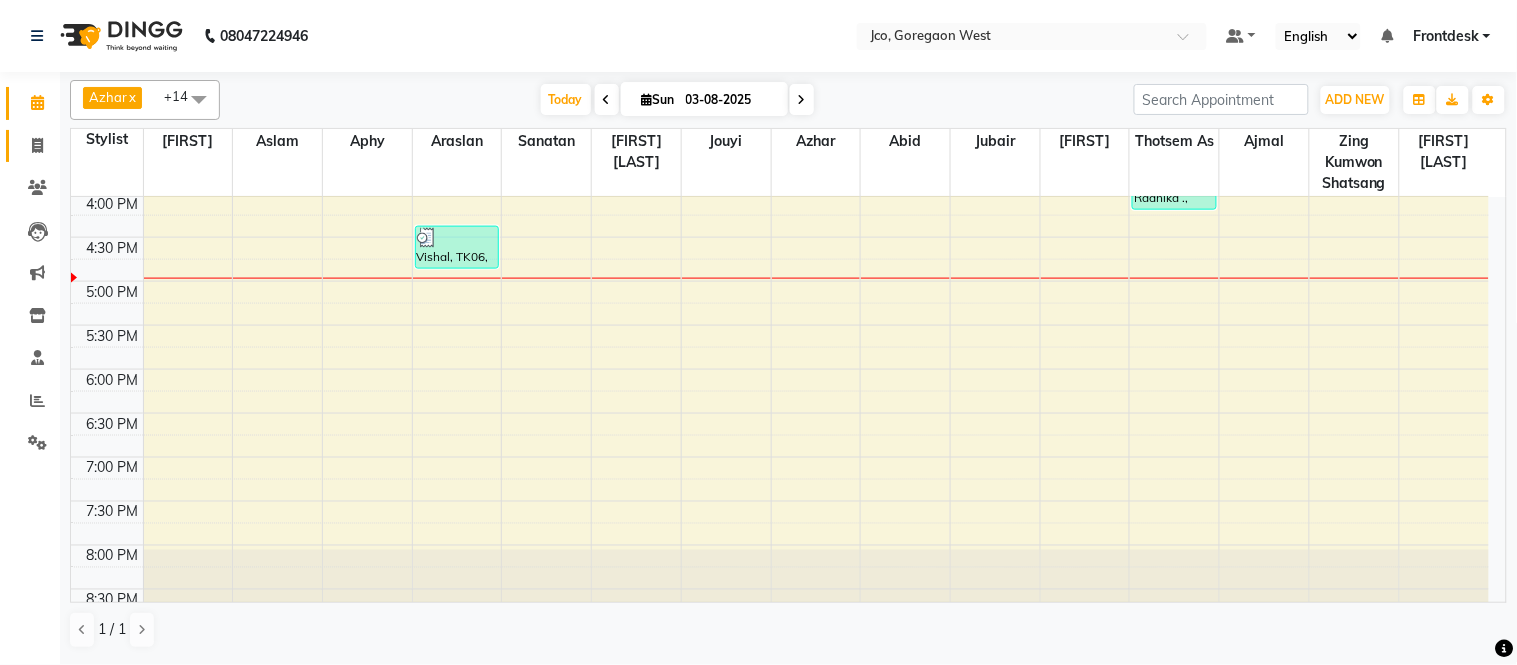 click 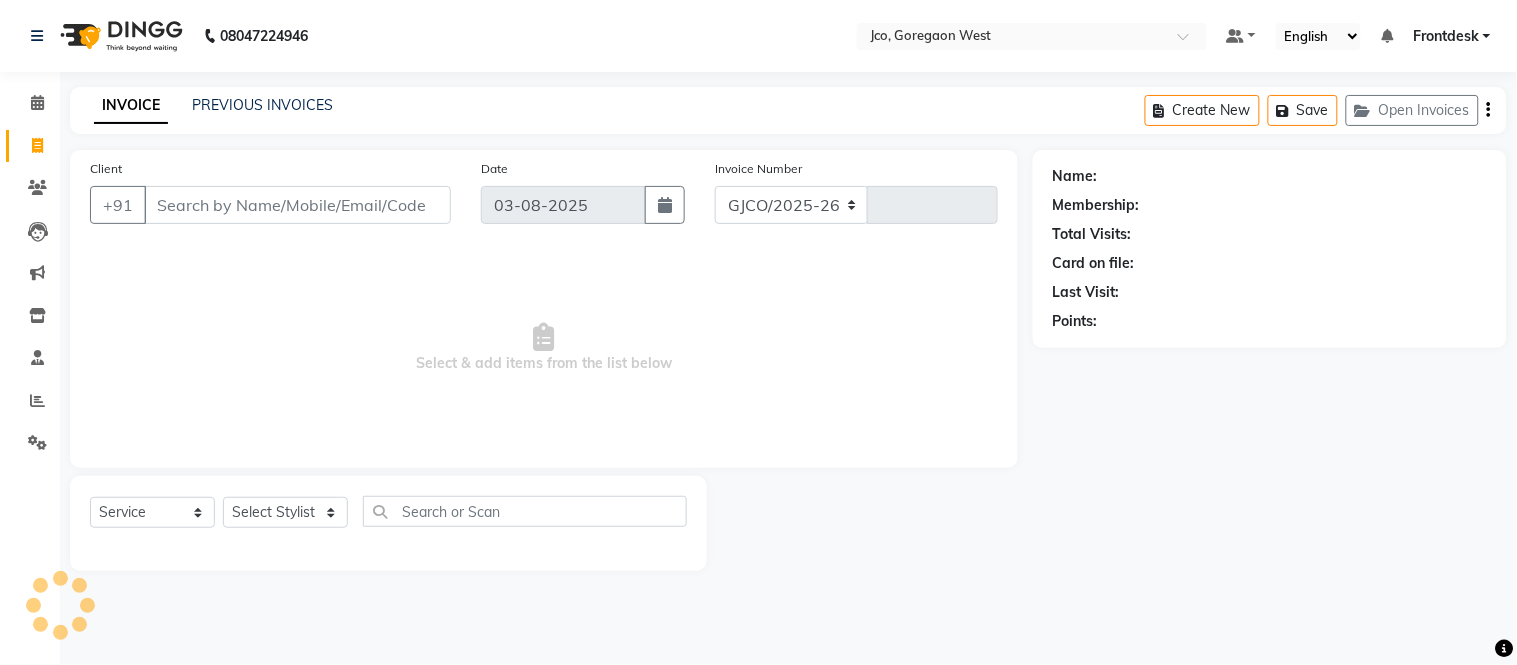 select on "8000" 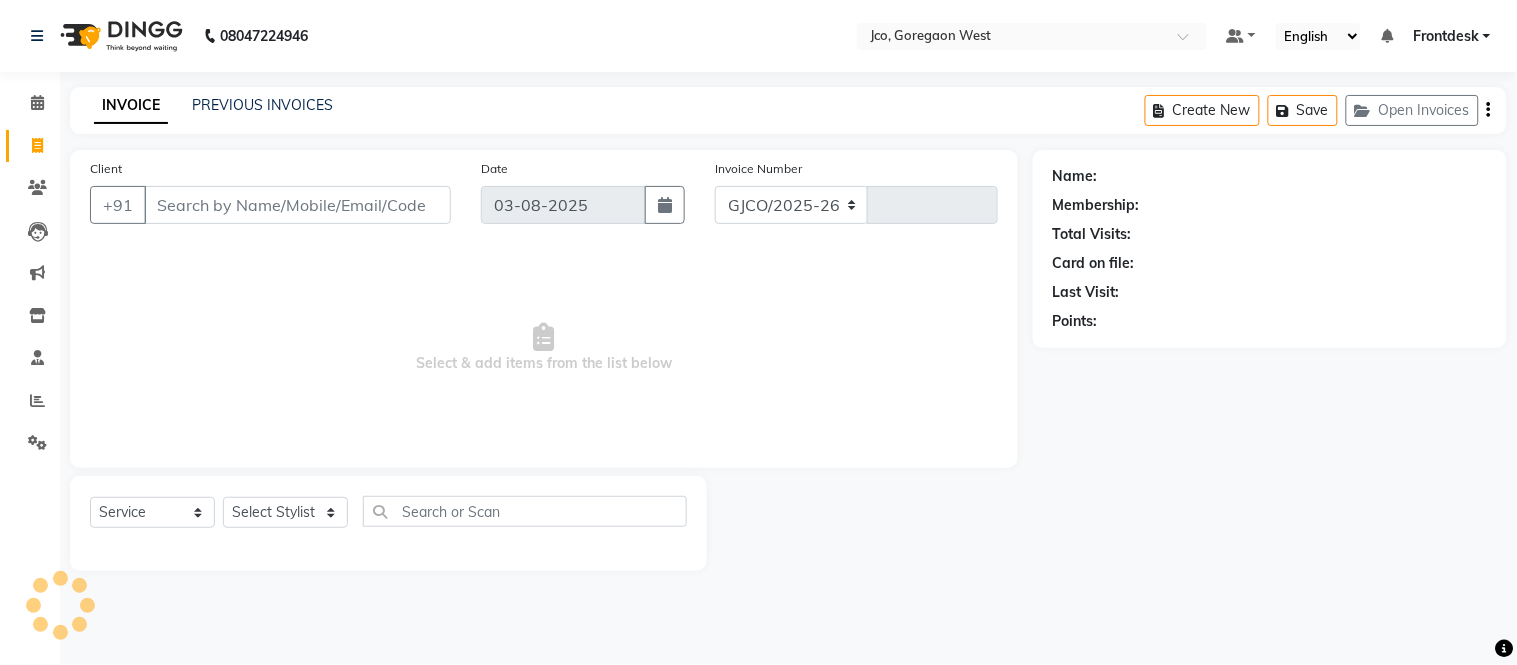 type on "0352" 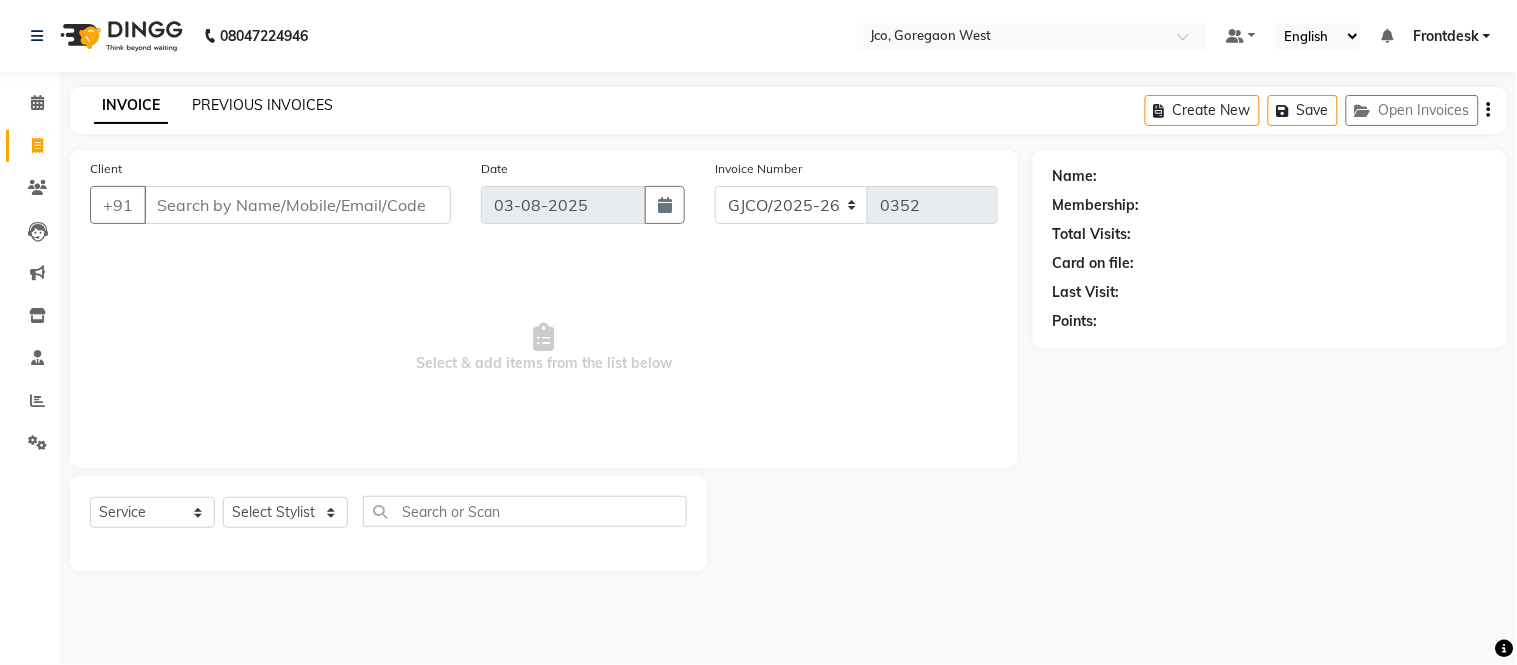 click on "PREVIOUS INVOICES" 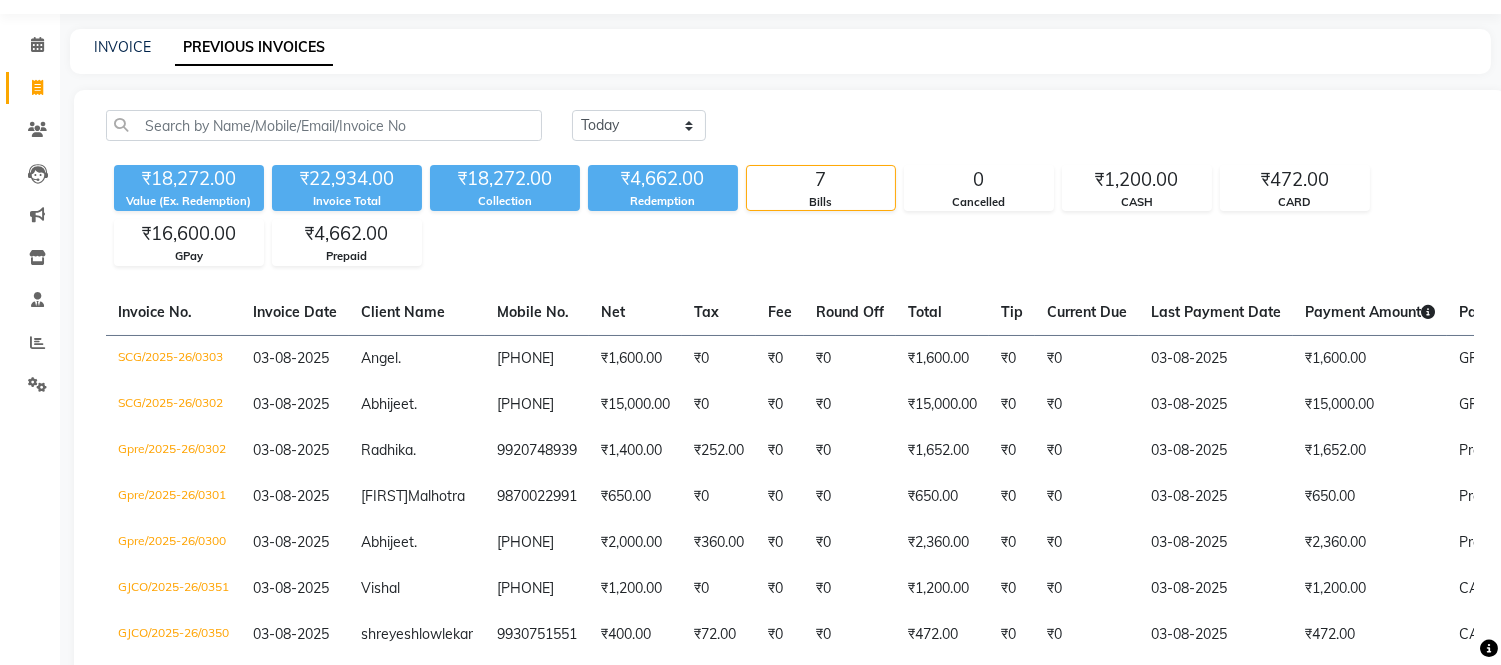 scroll, scrollTop: 214, scrollLeft: 0, axis: vertical 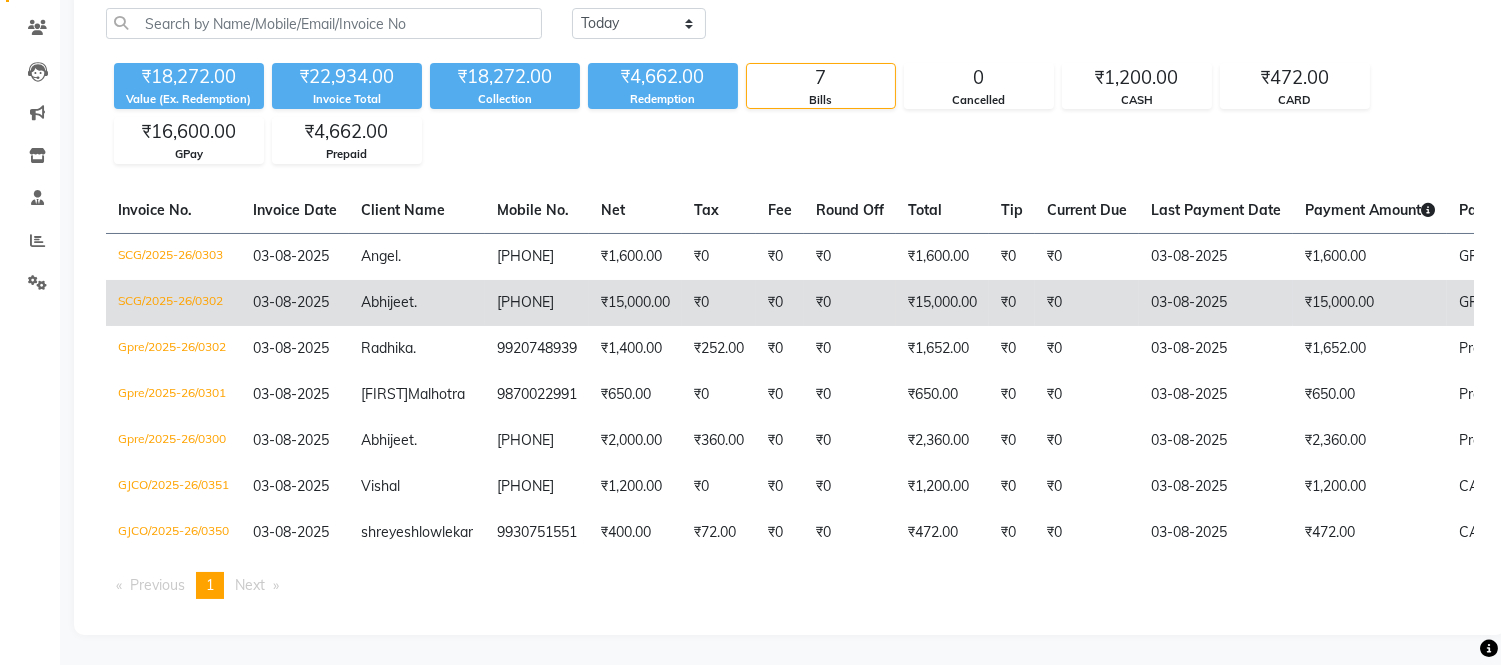 click on "₹15,000.00" 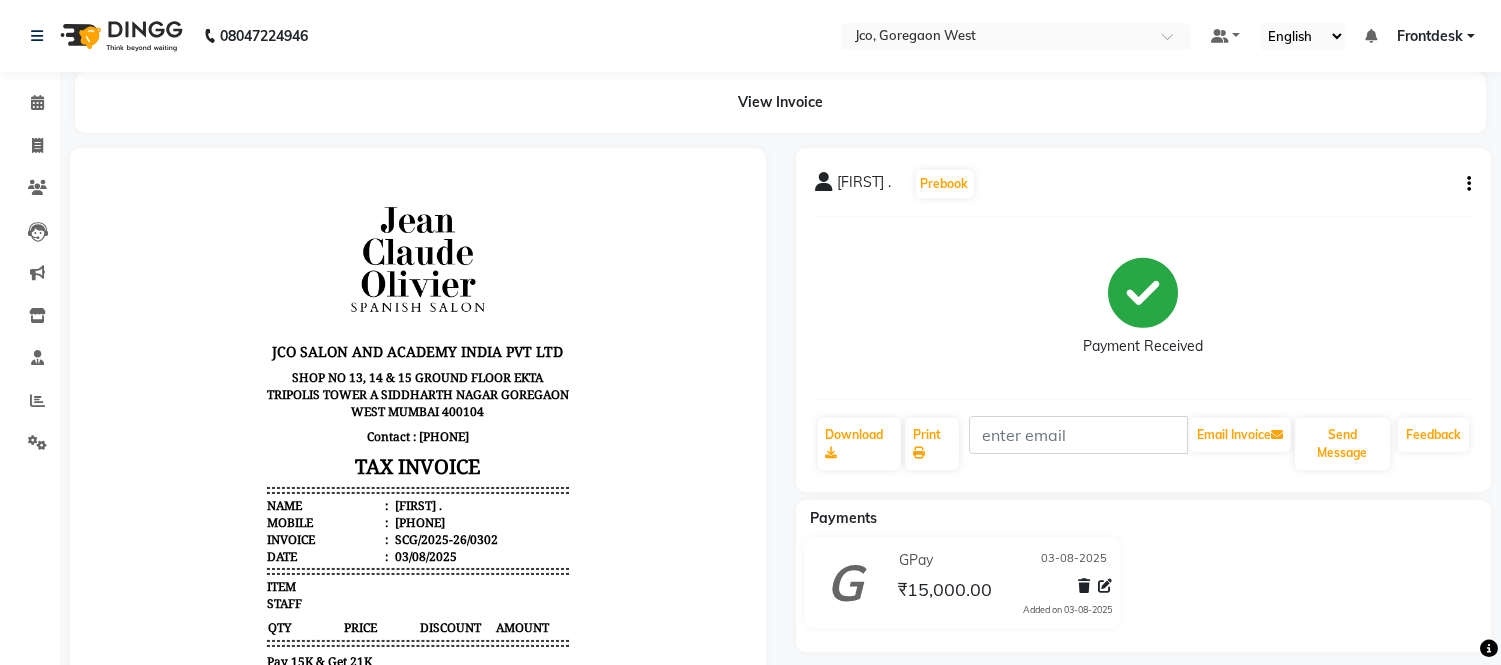 scroll, scrollTop: 0, scrollLeft: 0, axis: both 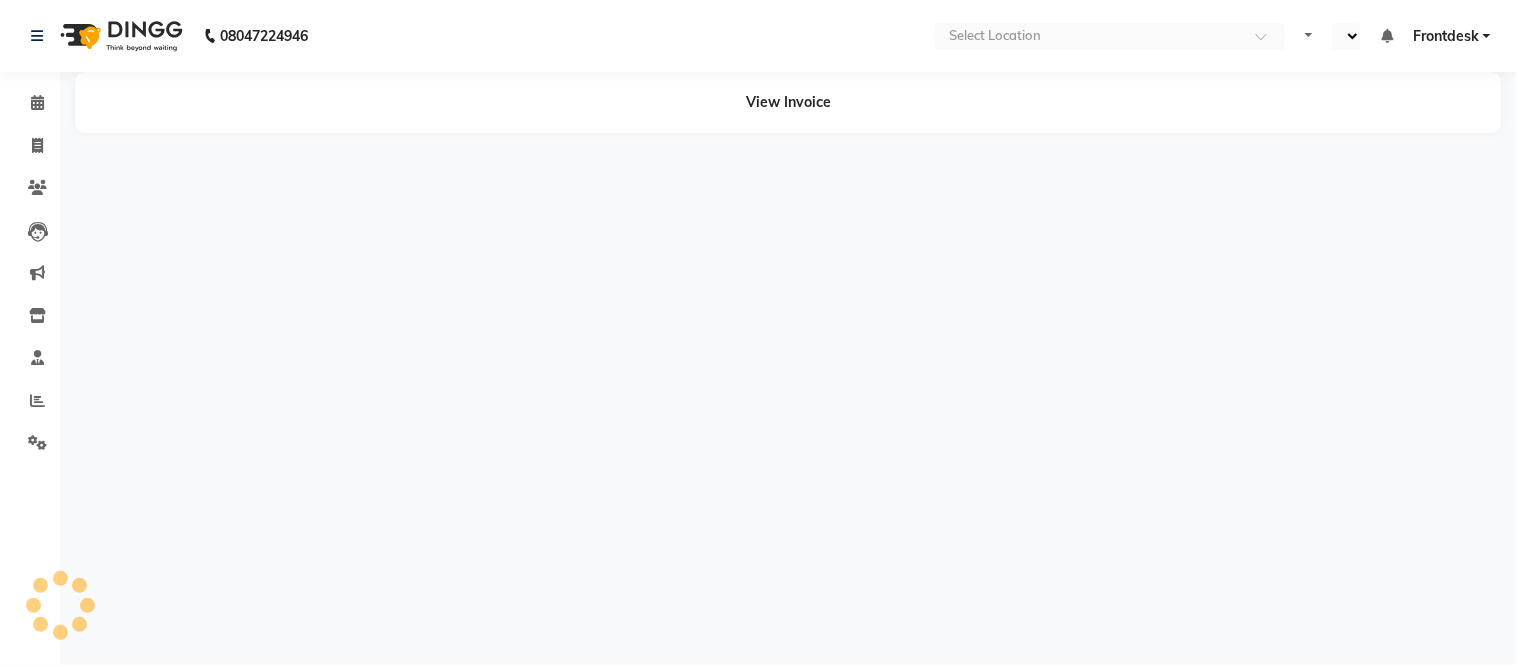 select on "en" 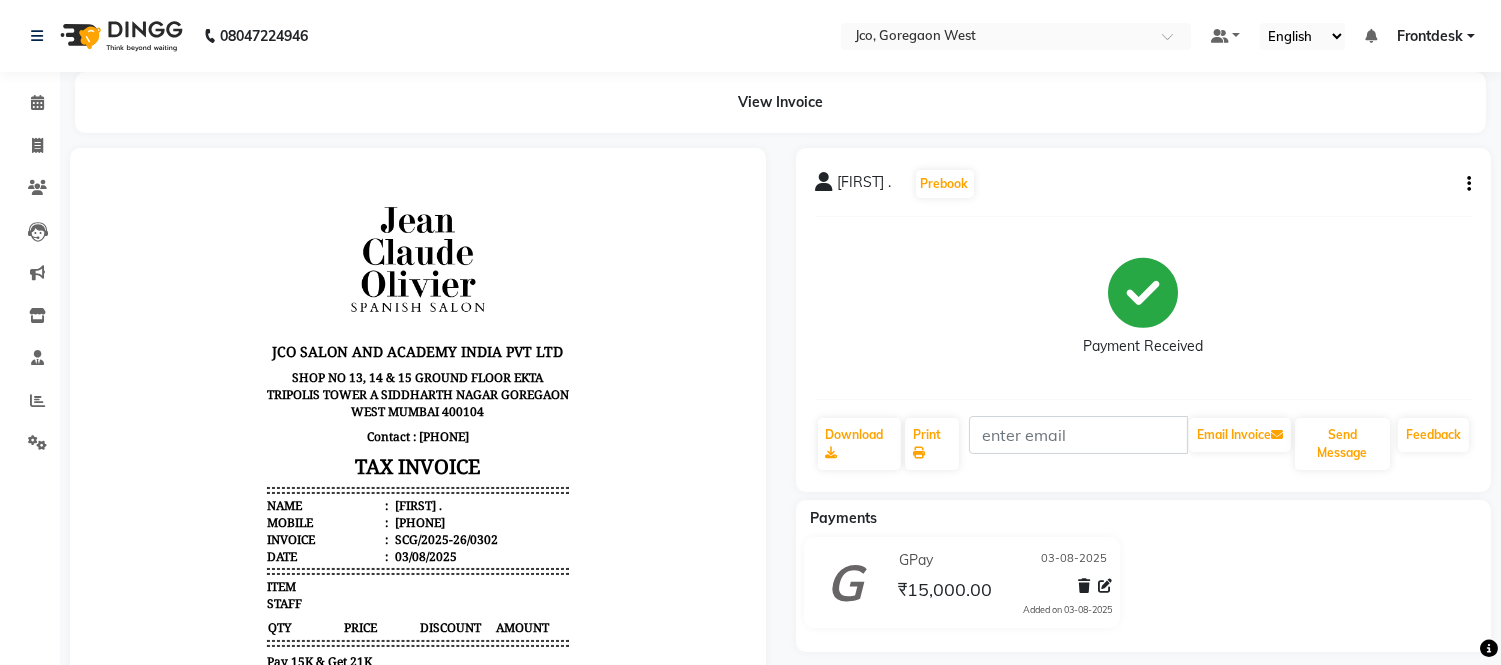scroll, scrollTop: 0, scrollLeft: 0, axis: both 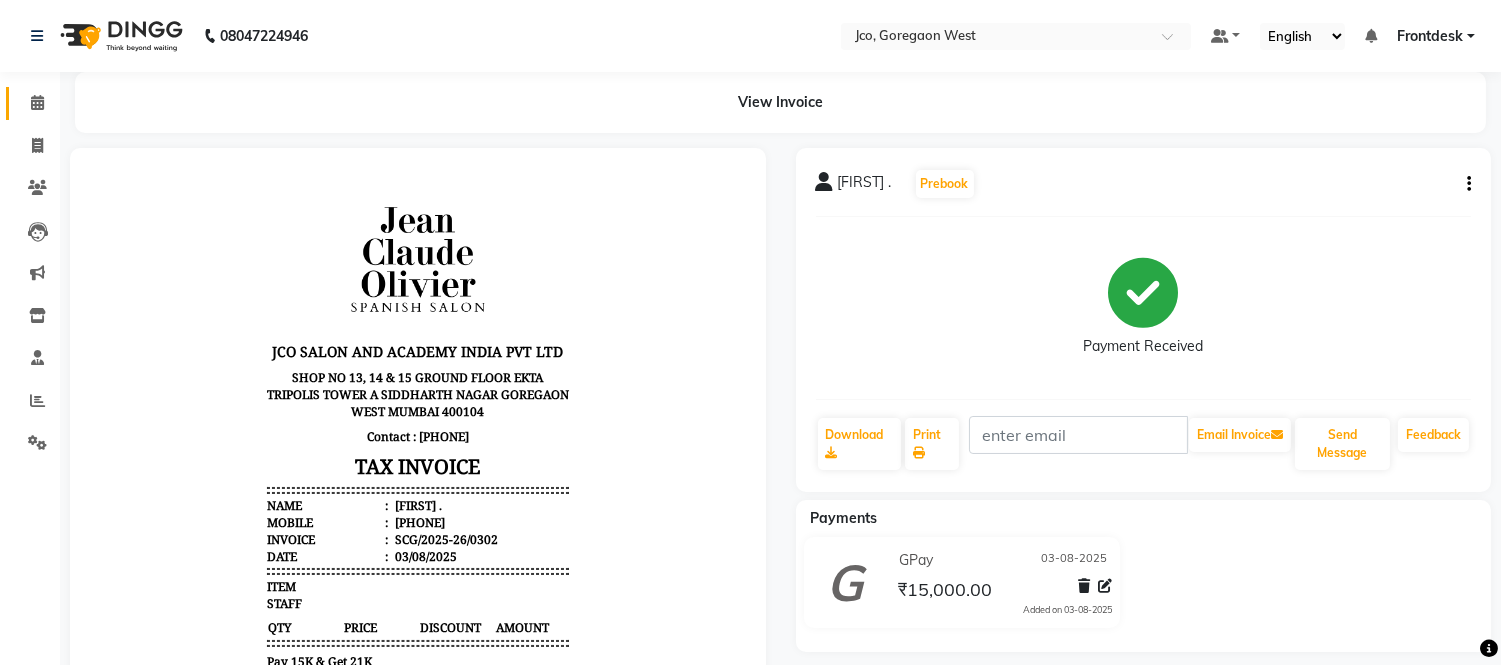 click 